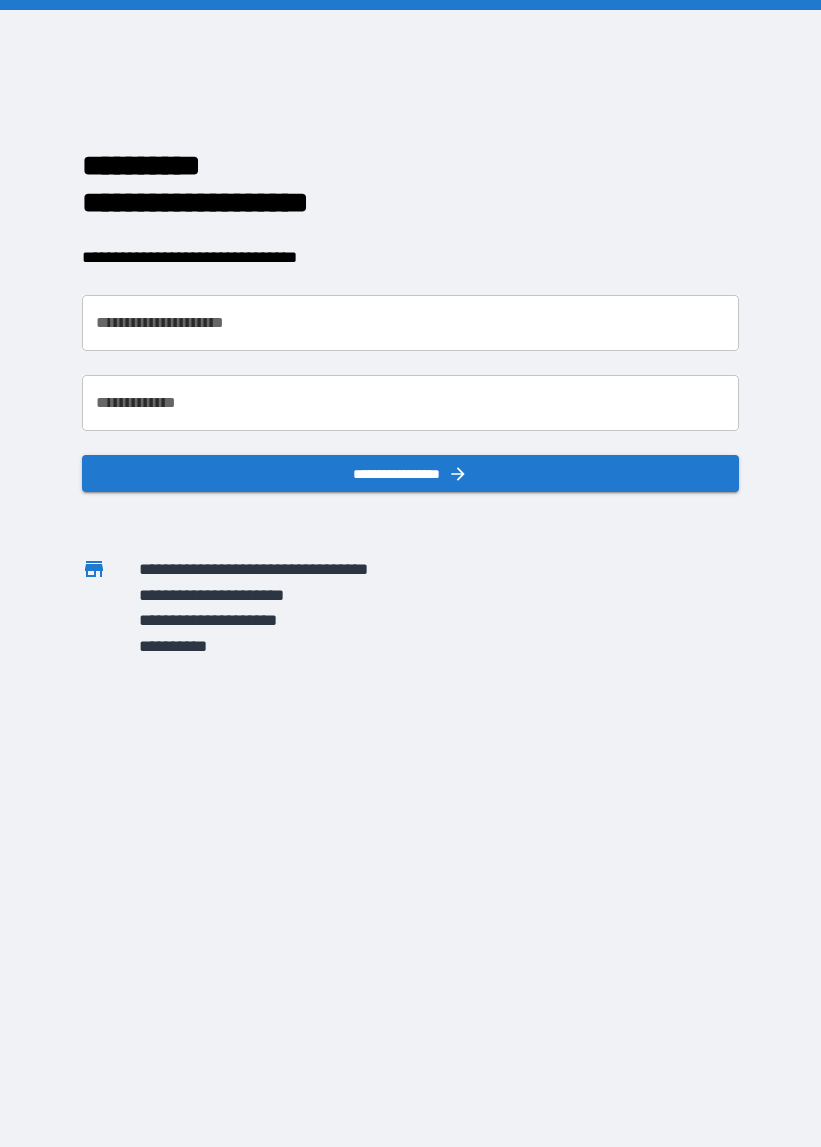 scroll, scrollTop: 0, scrollLeft: 0, axis: both 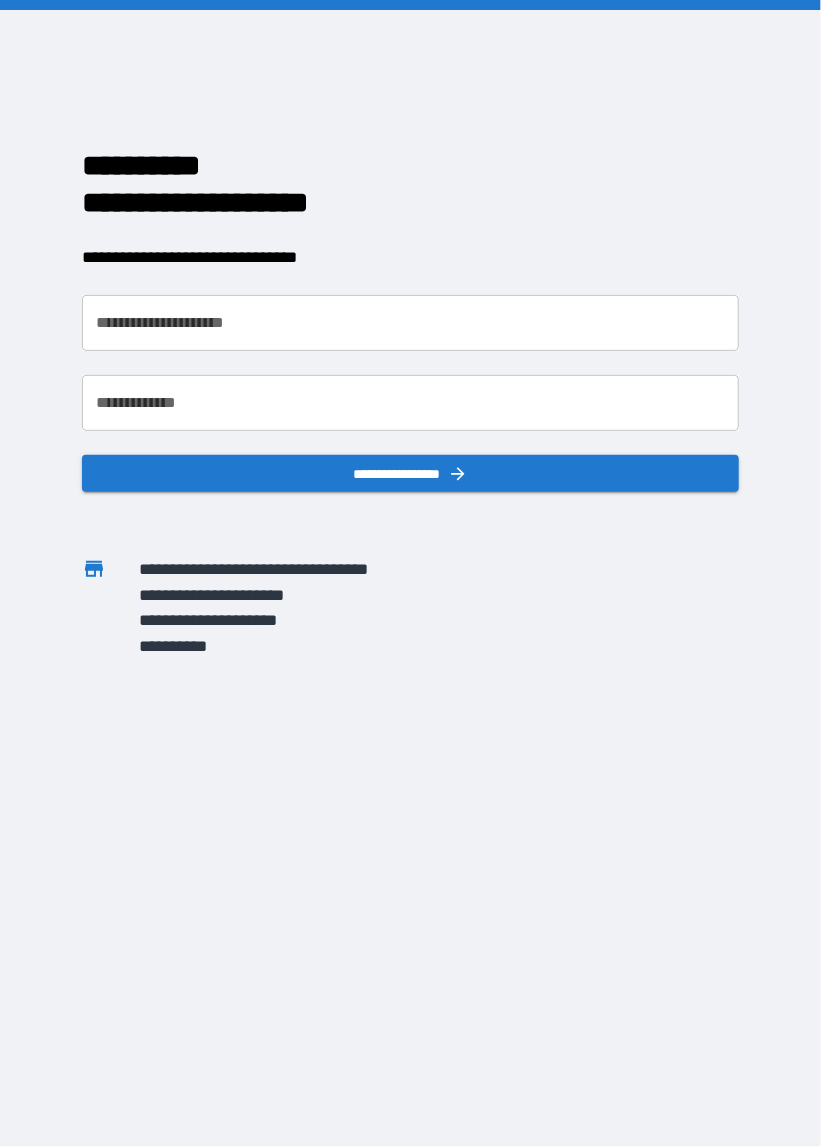 click on "**********" at bounding box center [410, 323] 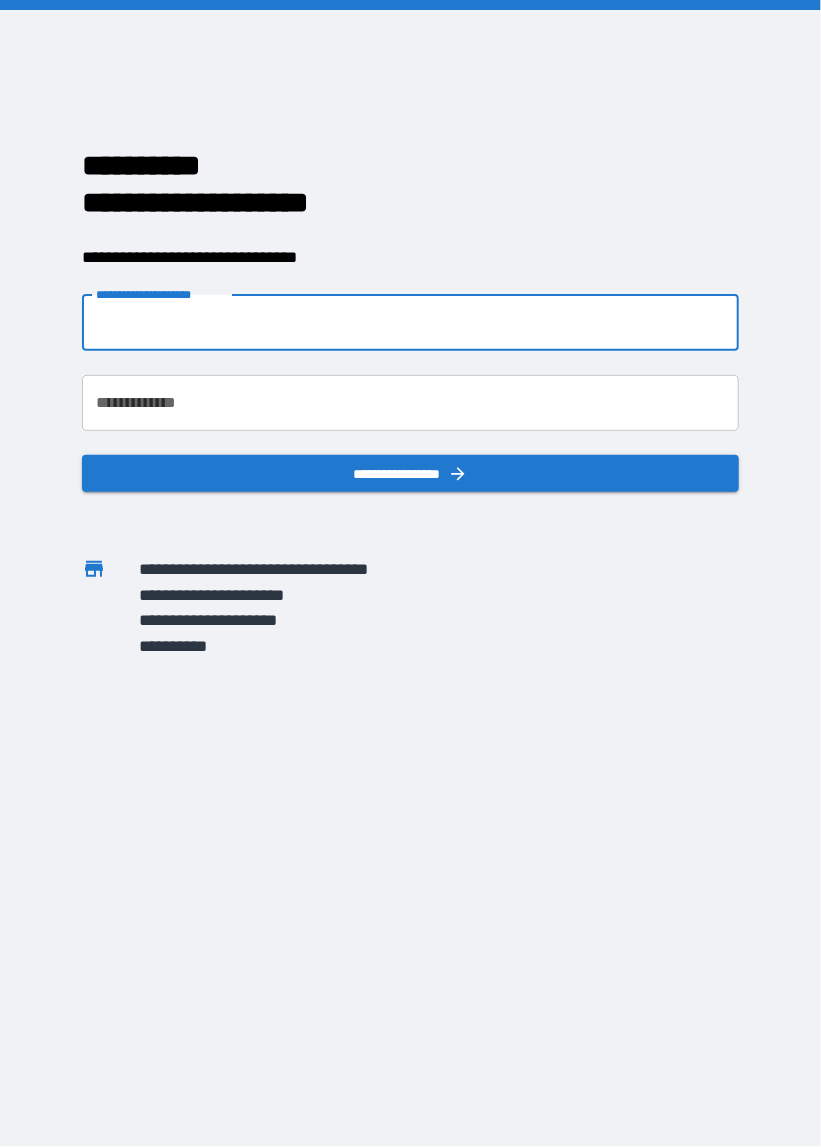 type on "**********" 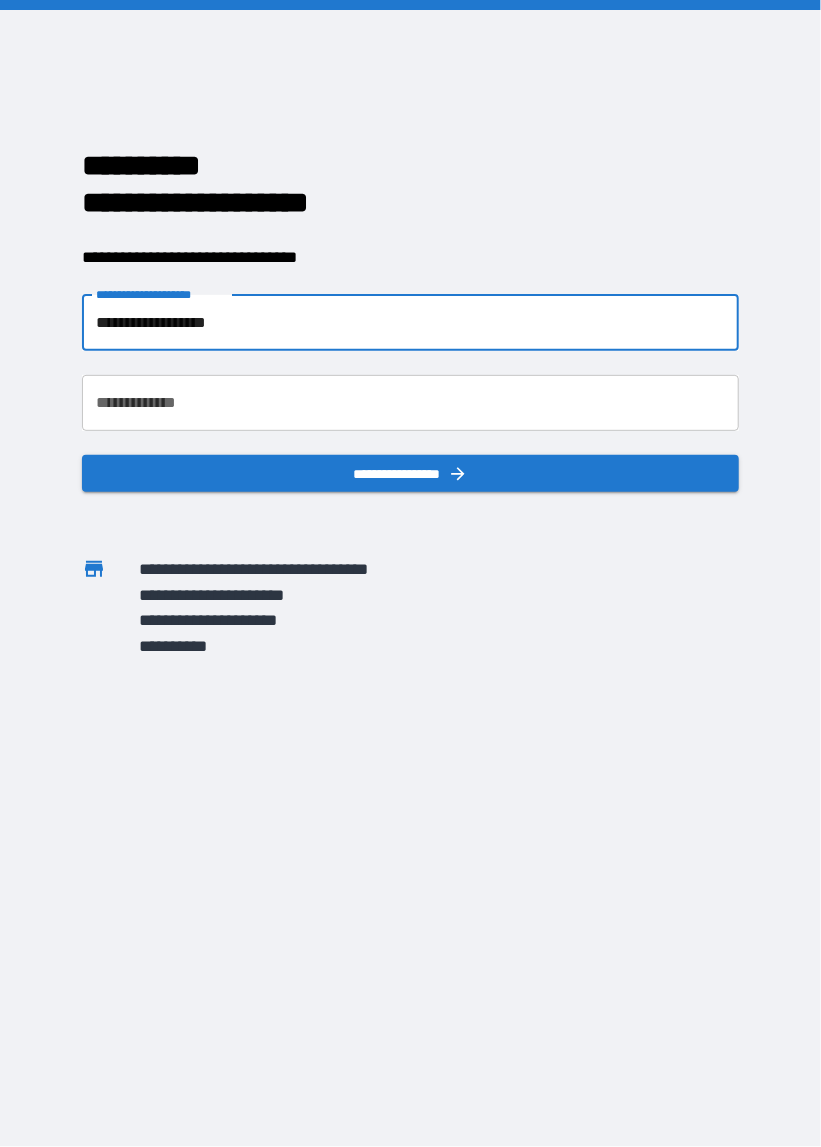 click on "**********" at bounding box center (410, 403) 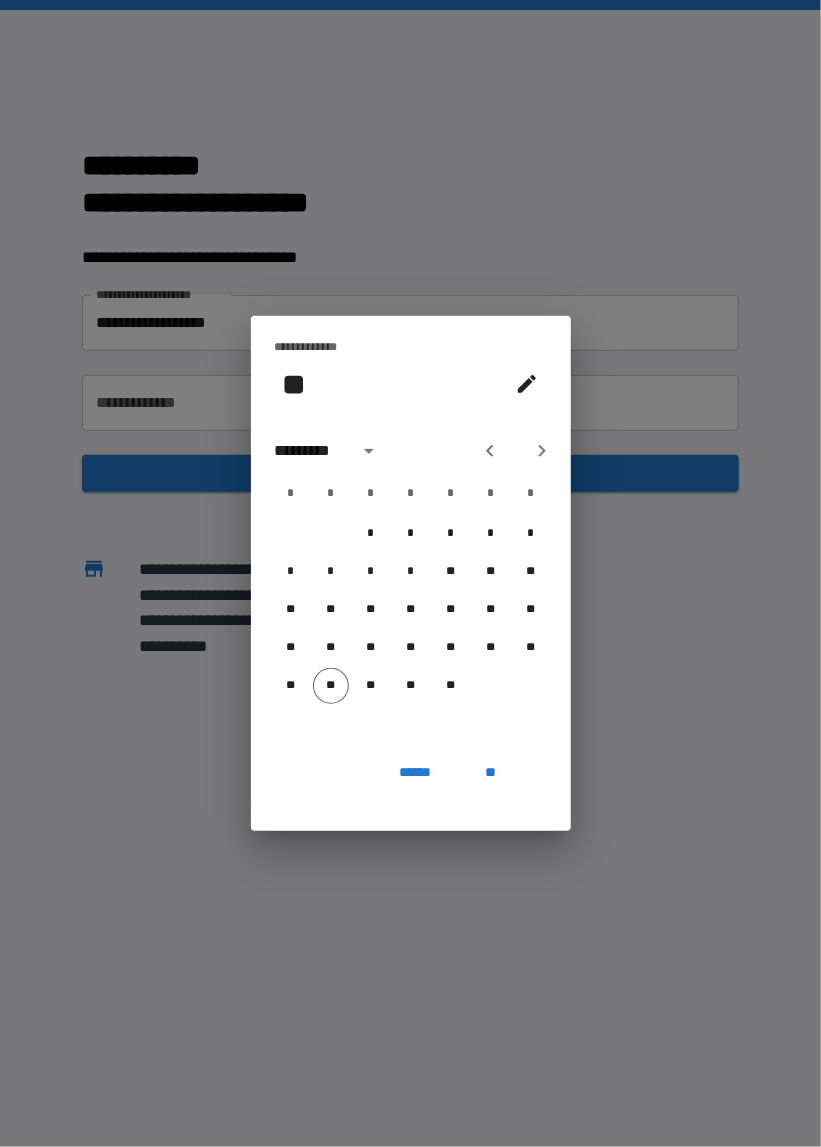 click 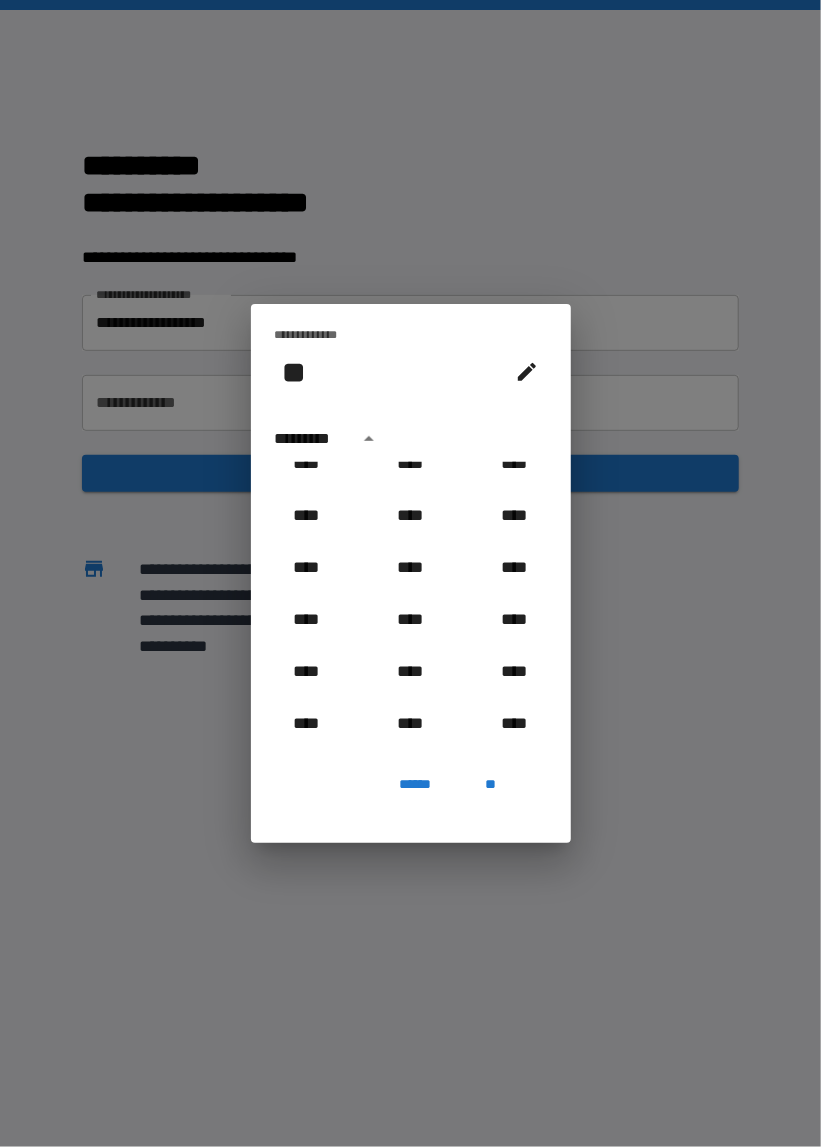 scroll, scrollTop: 1112, scrollLeft: 0, axis: vertical 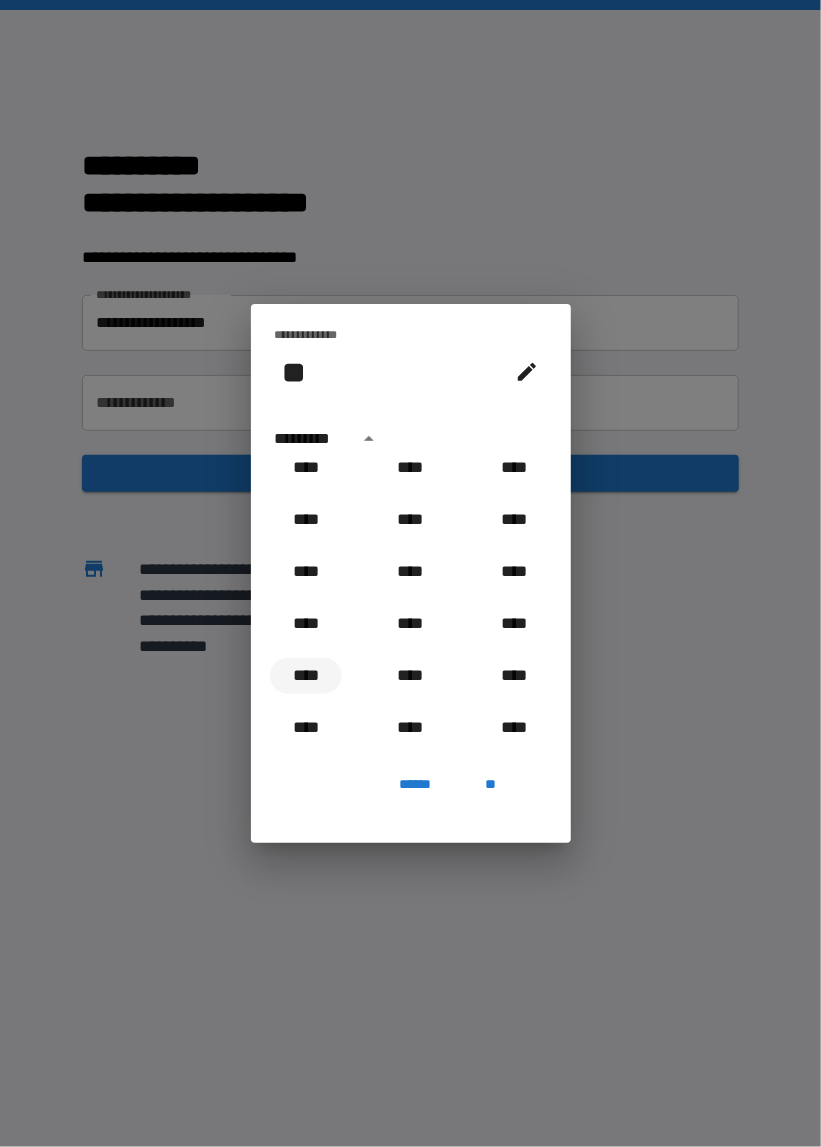 click on "****" at bounding box center (306, 676) 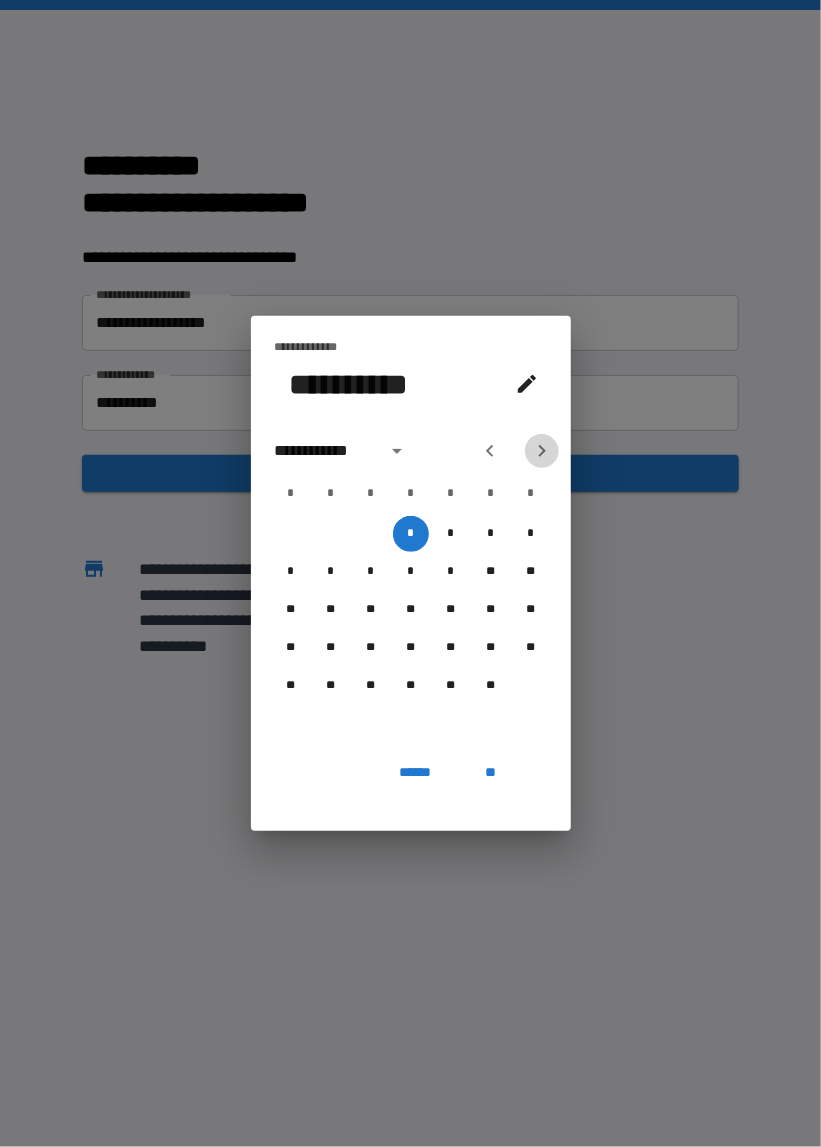 click 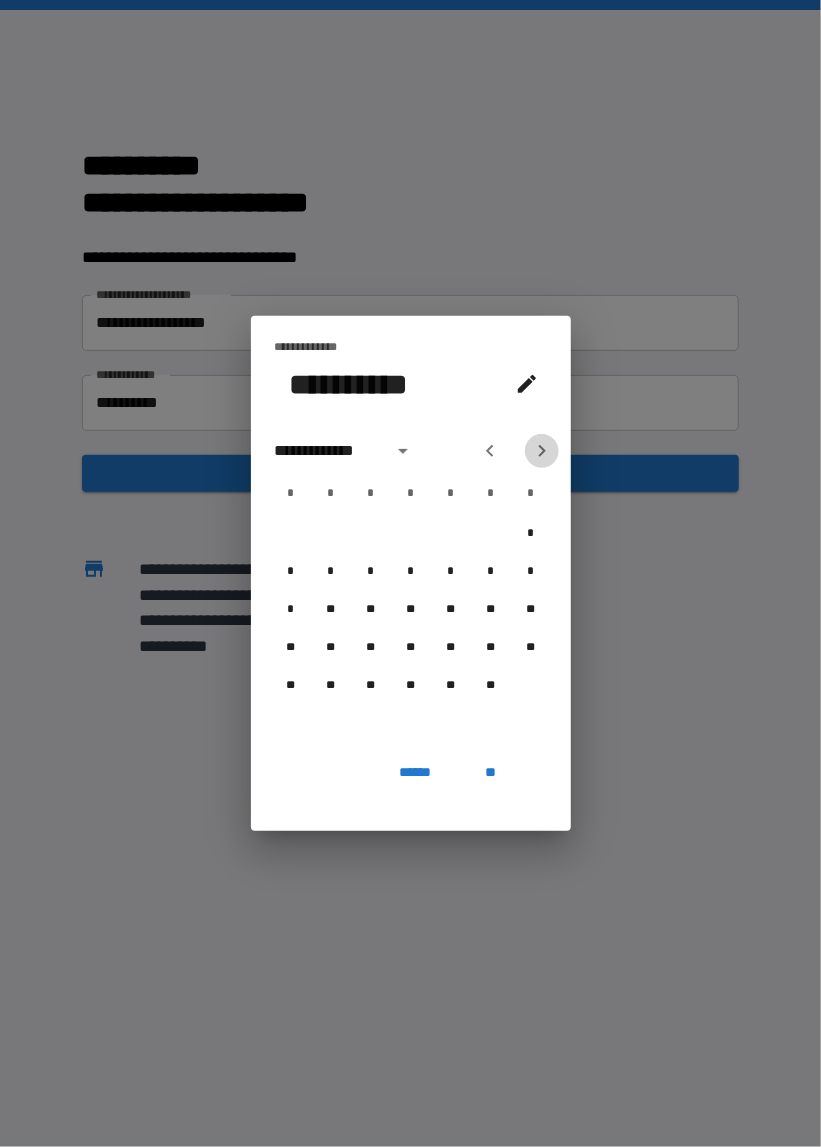 click 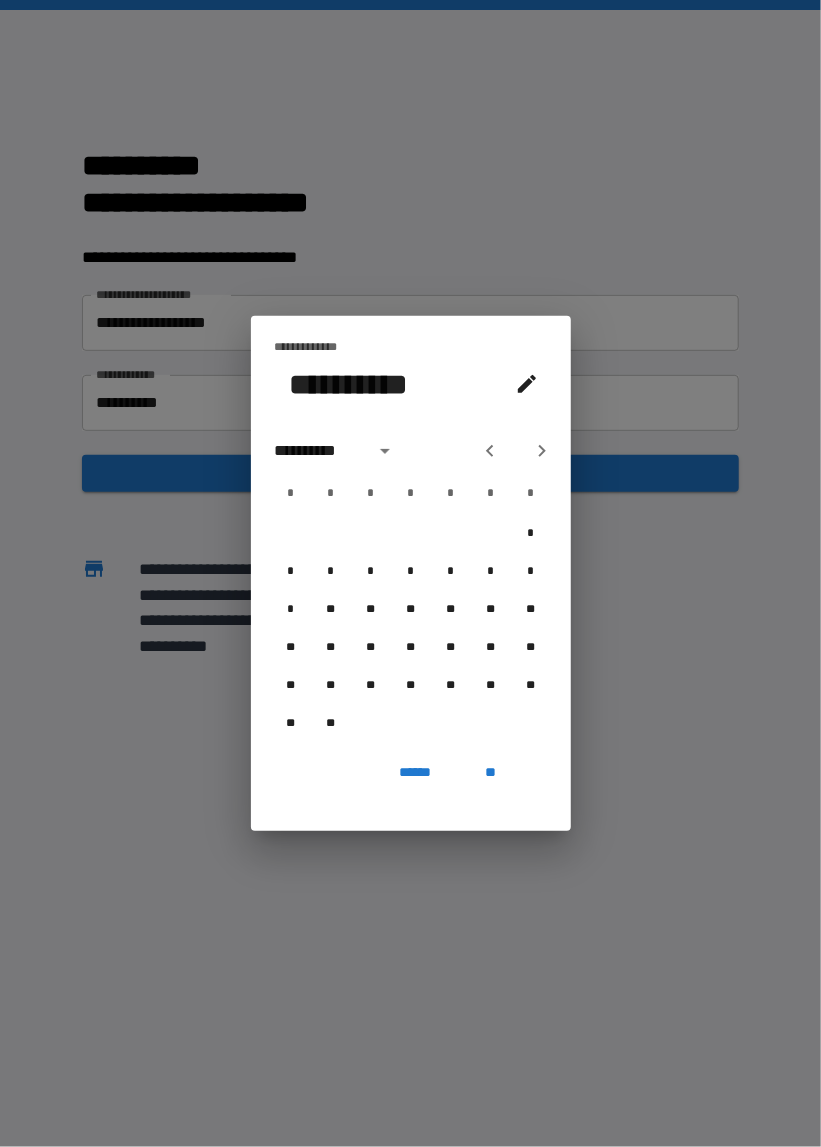 click 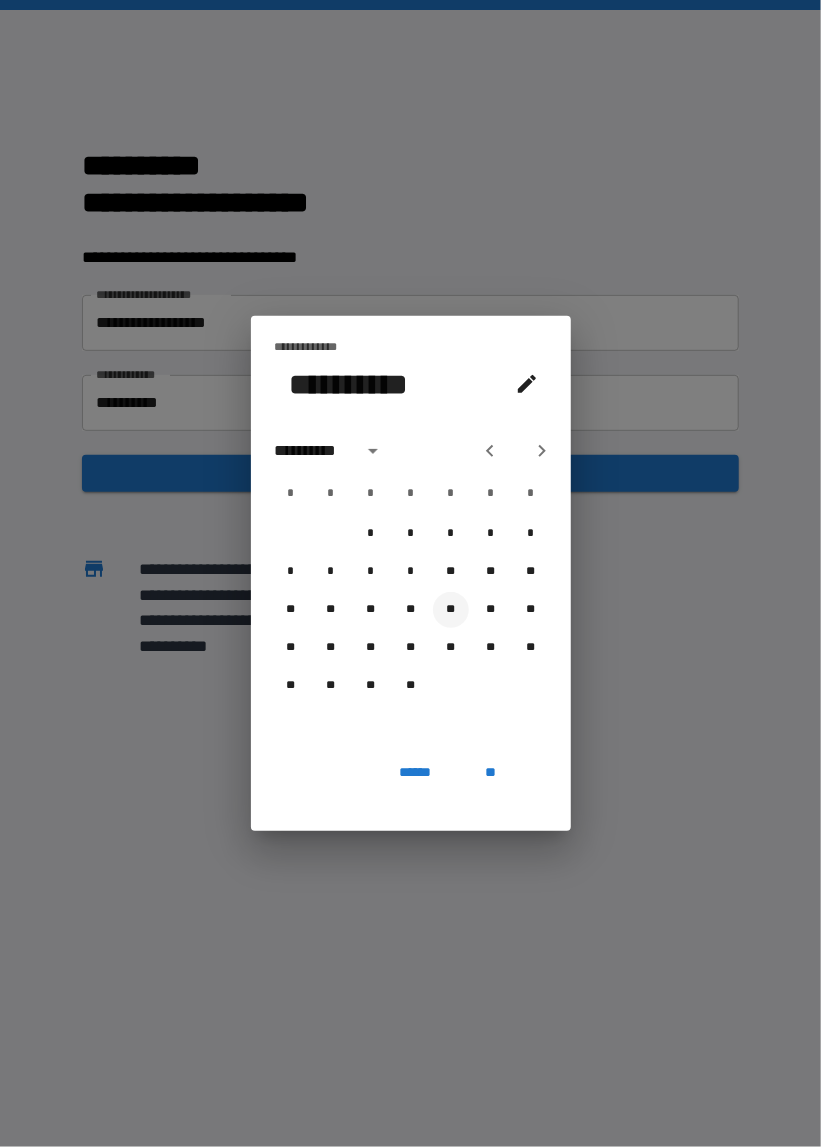 click on "**" at bounding box center [451, 610] 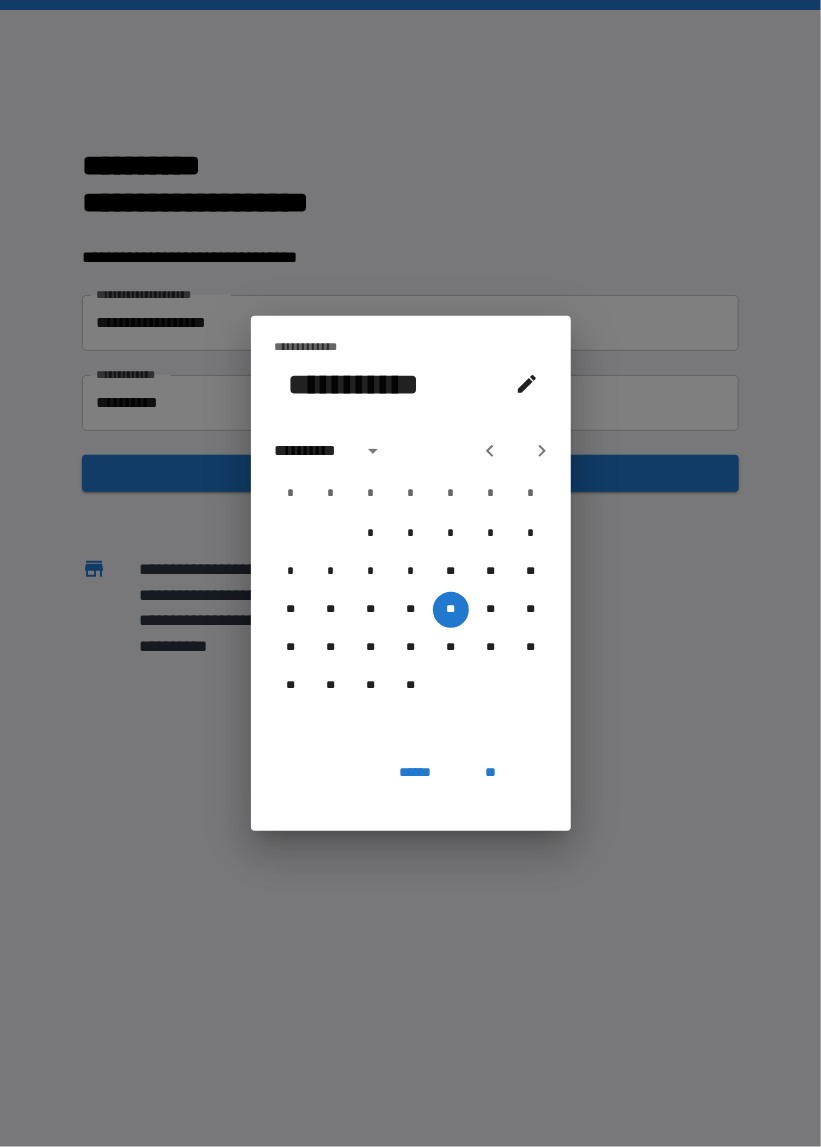 click on "**********" at bounding box center (410, 573) 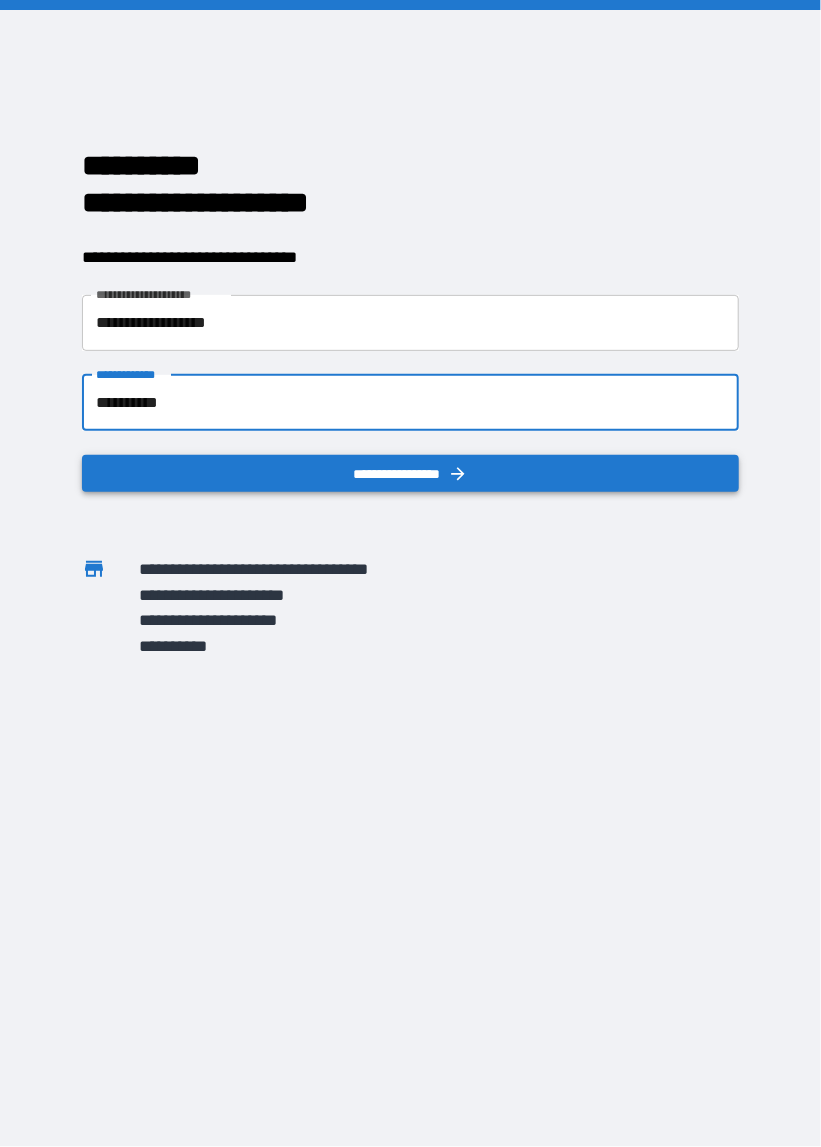 click 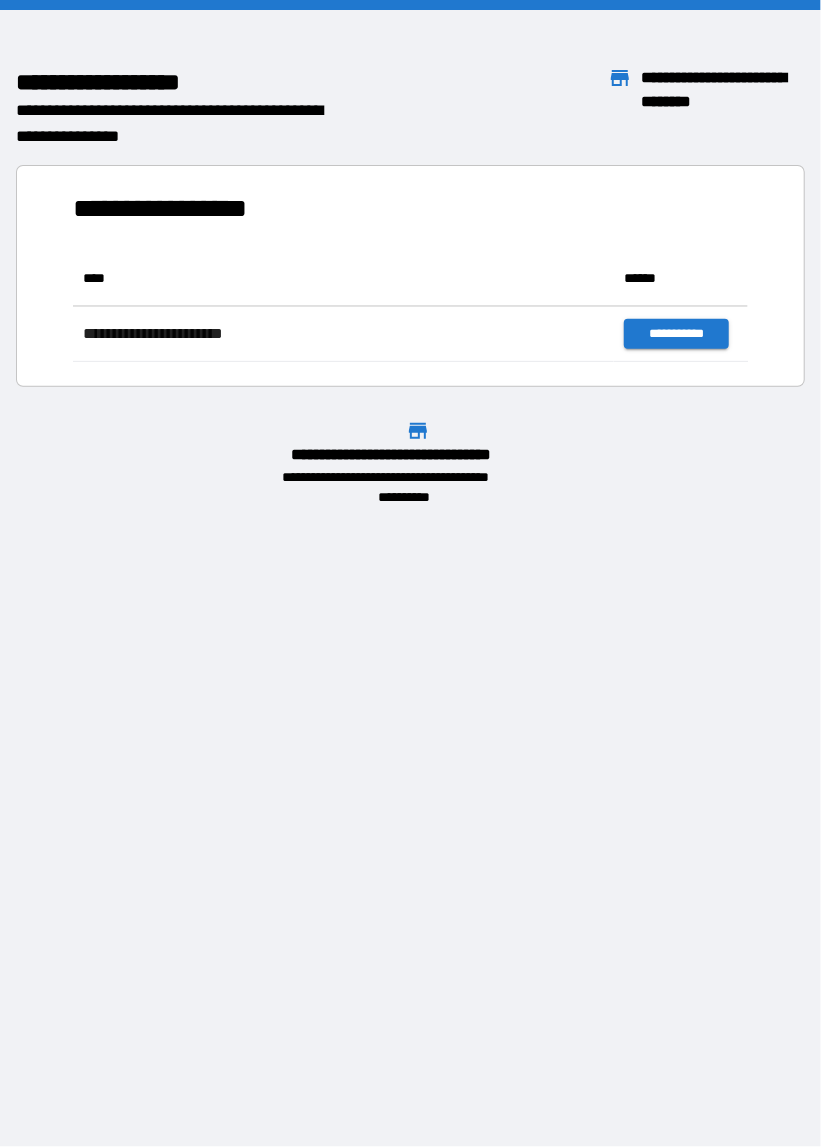 scroll, scrollTop: 0, scrollLeft: 1, axis: horizontal 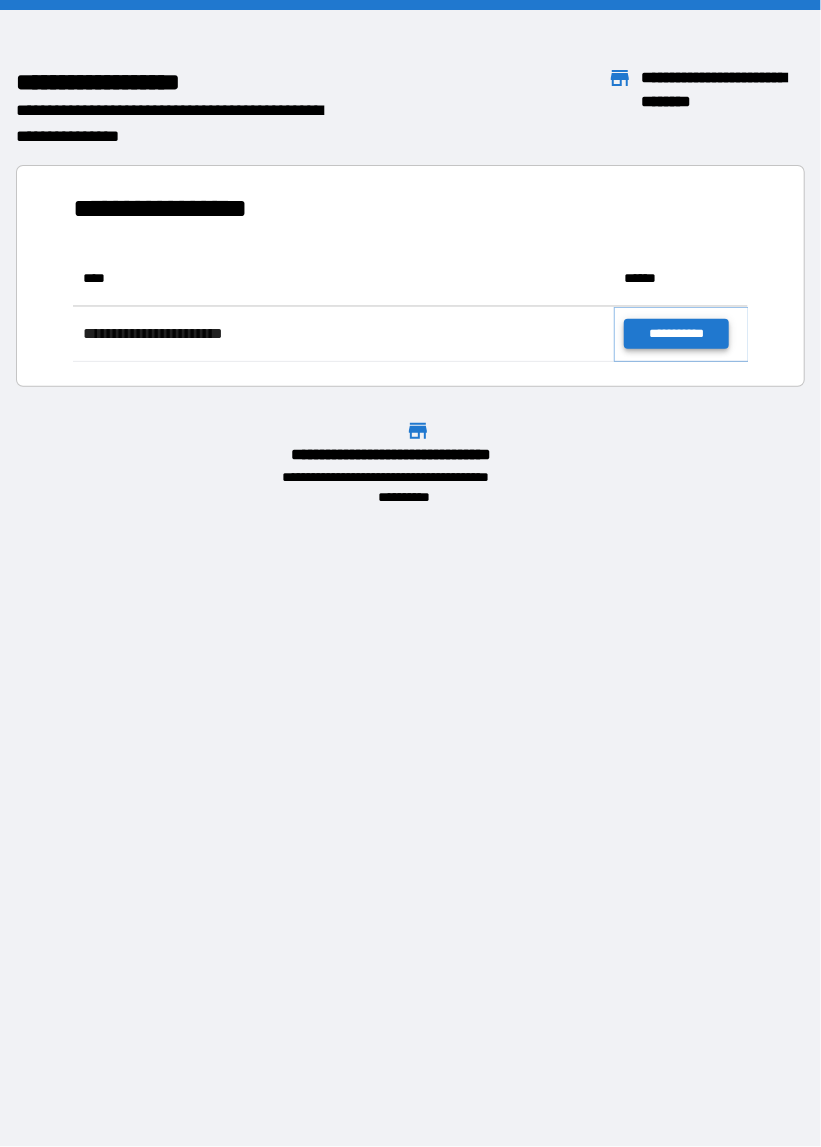 click on "**********" at bounding box center (676, 334) 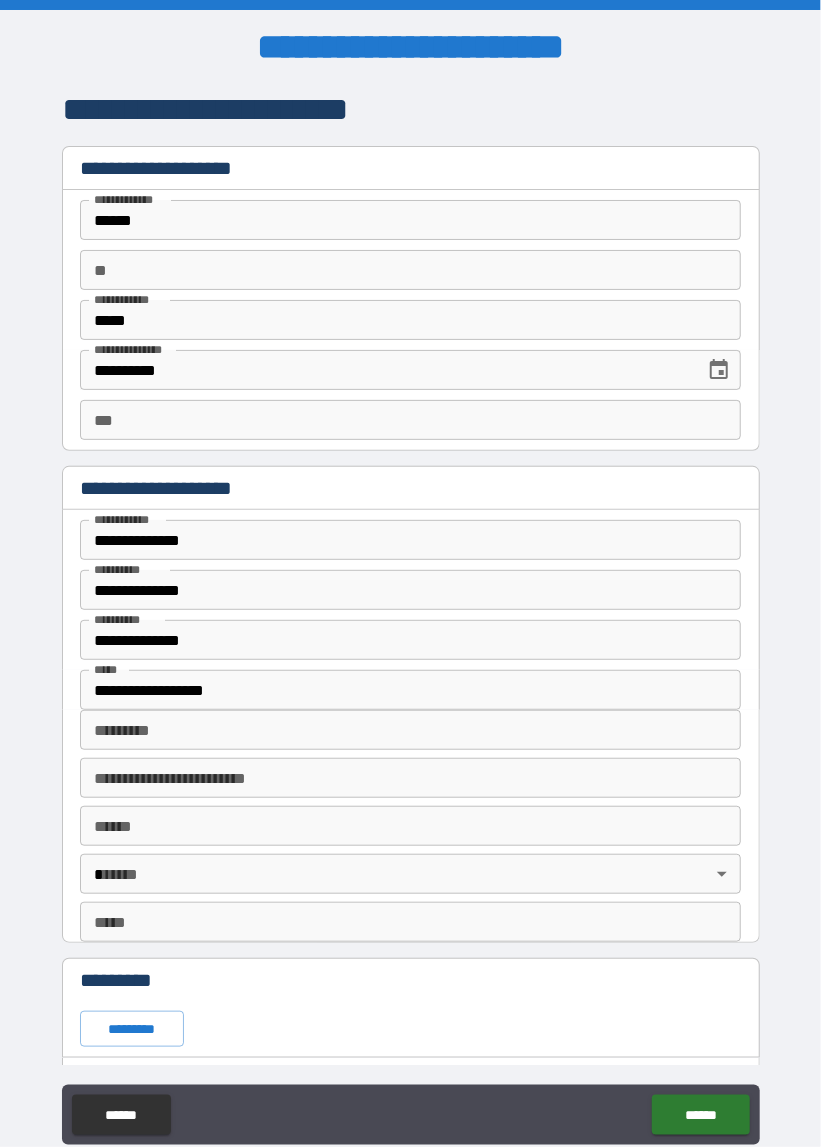 click on "** **" at bounding box center [410, 270] 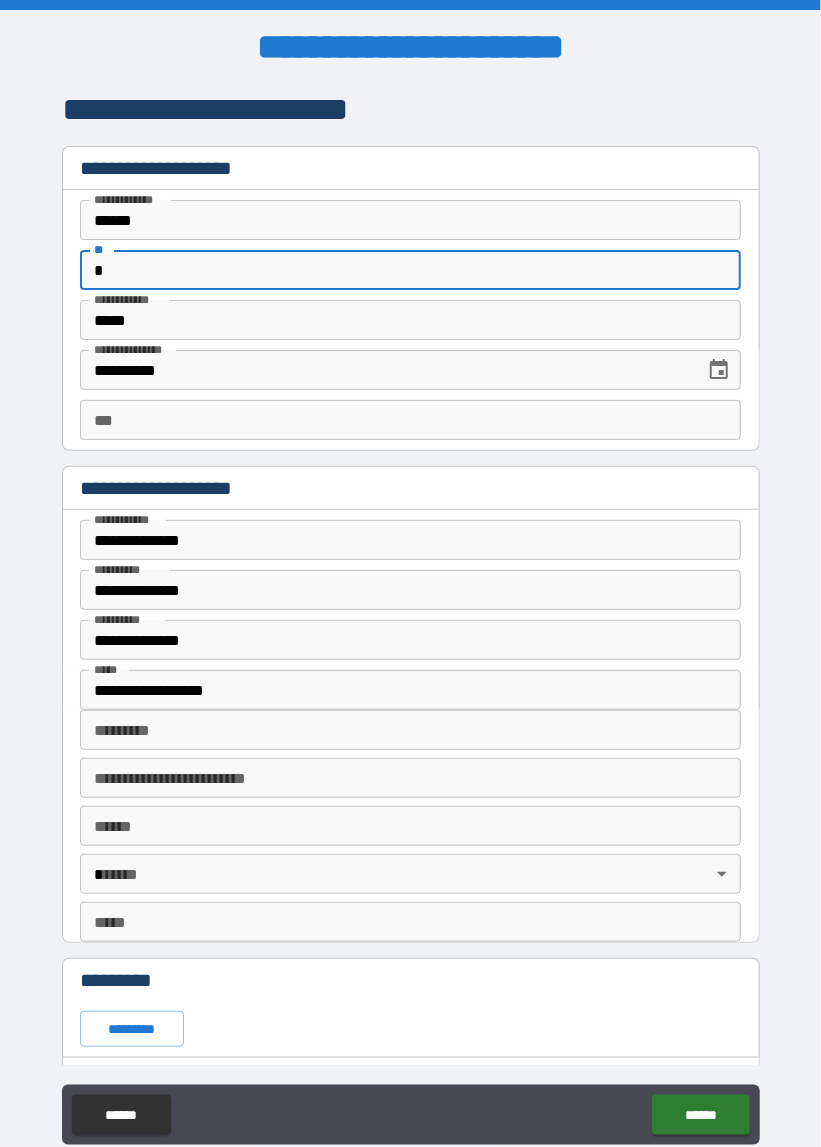 type on "*" 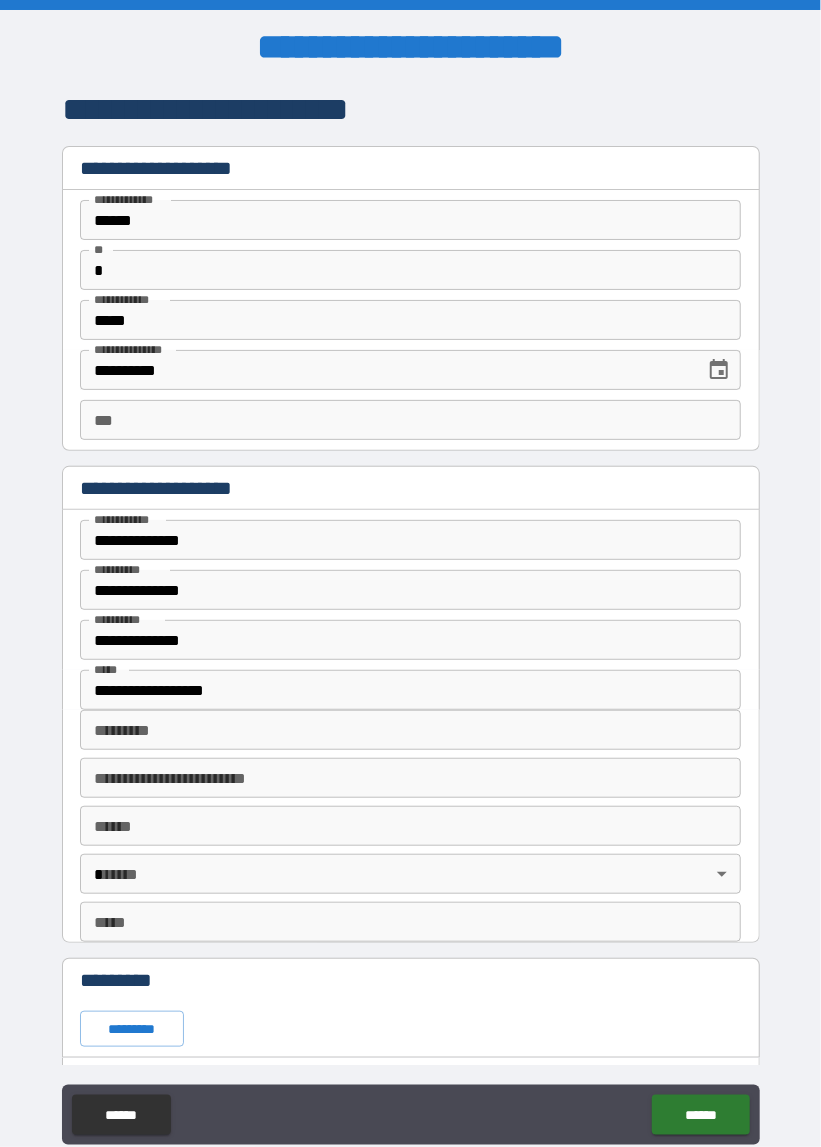 click on "*******   * *******   *" at bounding box center [410, 730] 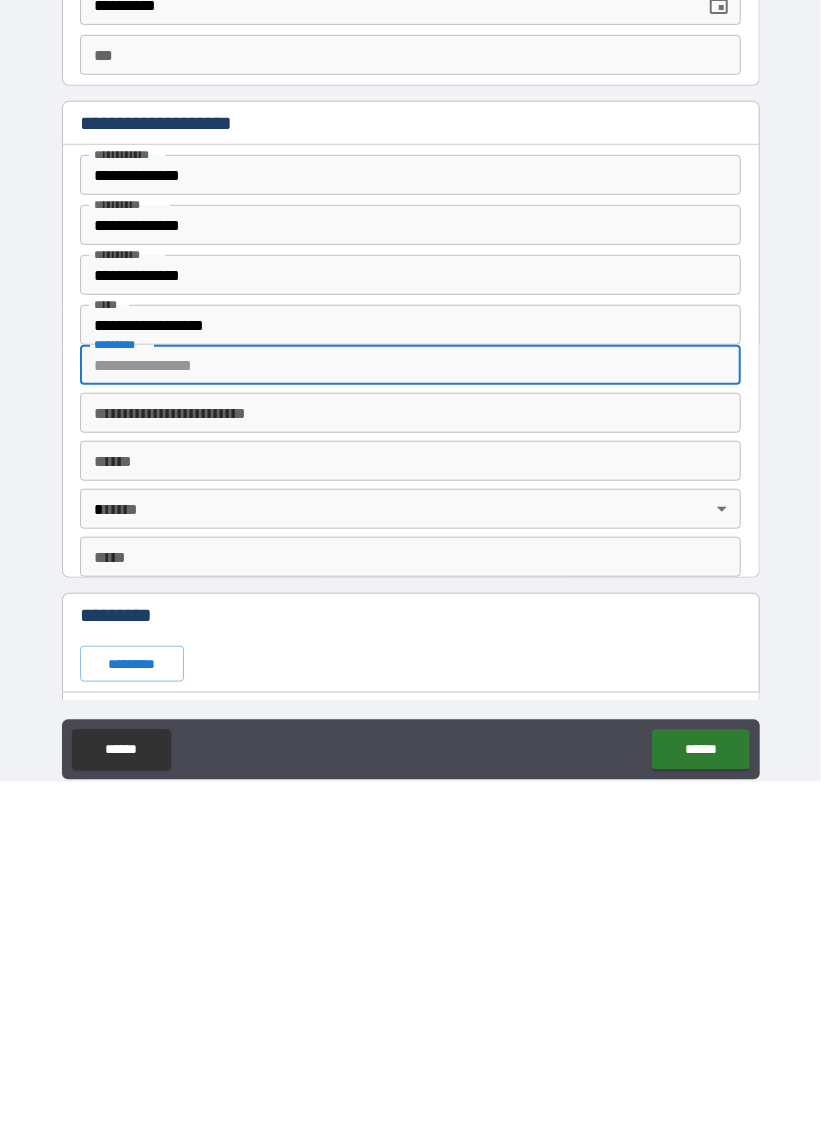 type on "**********" 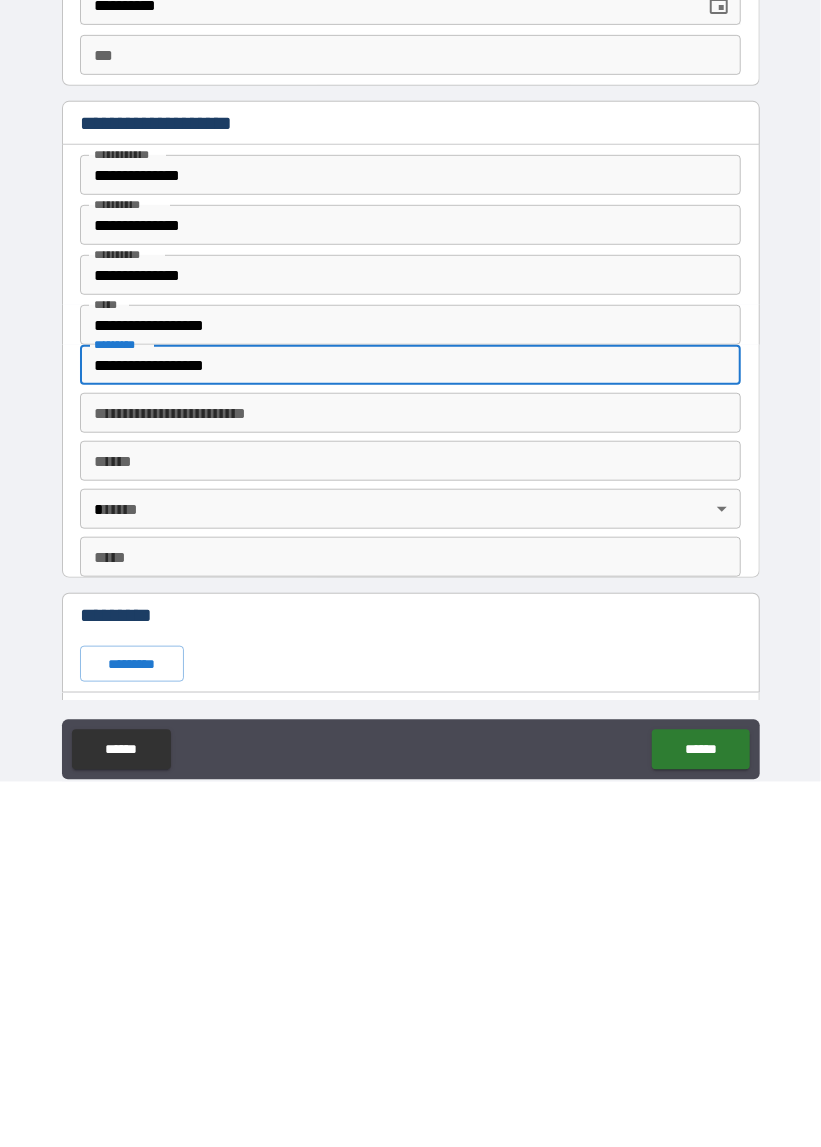 type on "********" 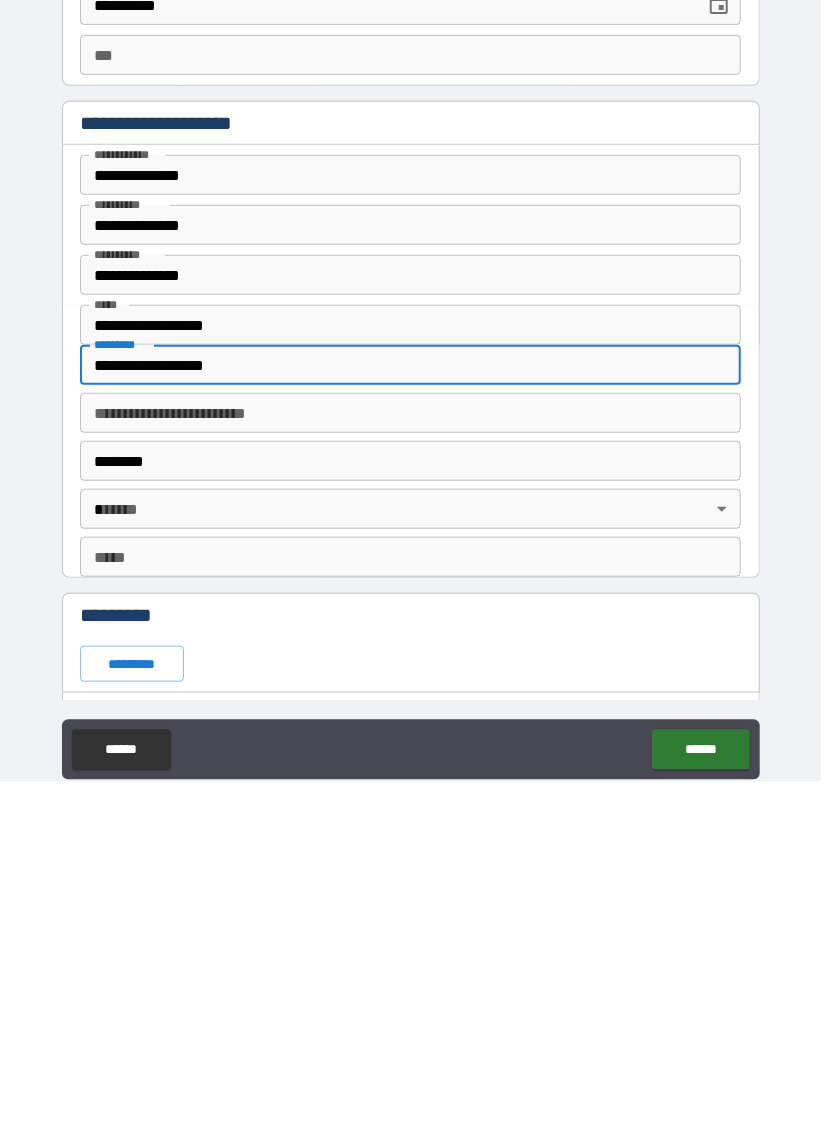 type on "**" 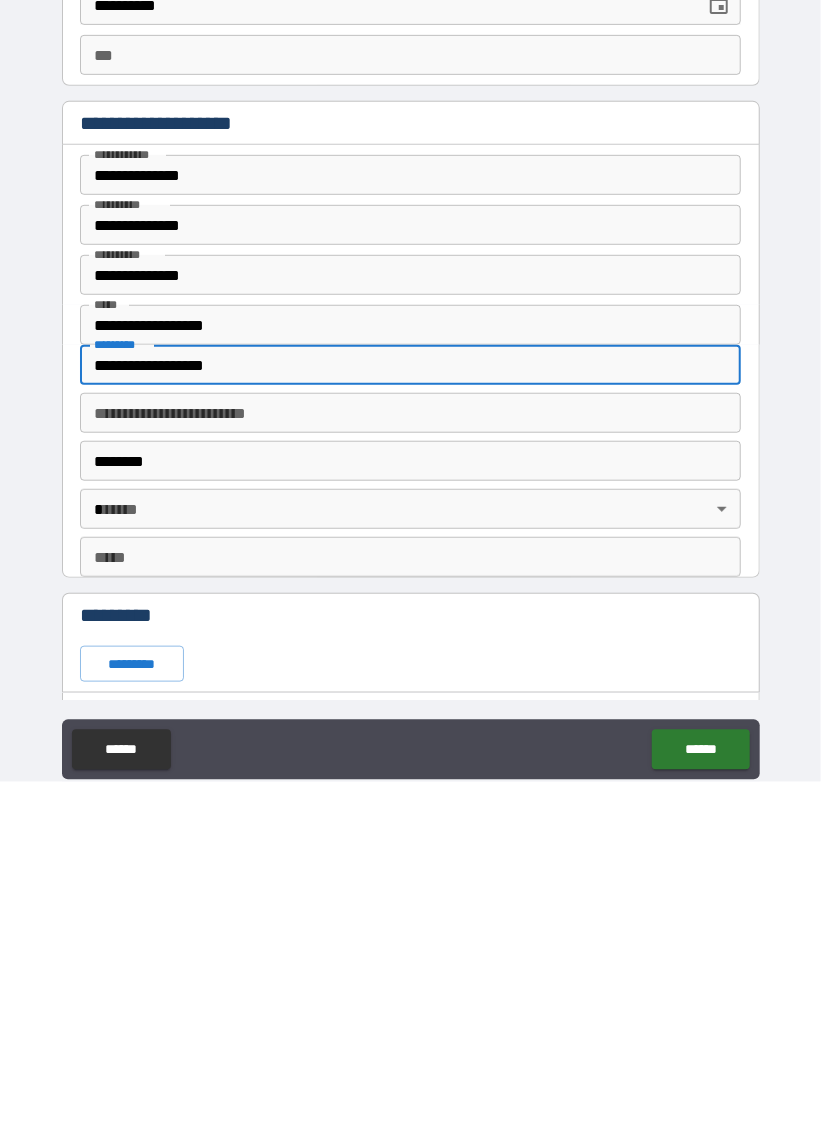 type on "*****" 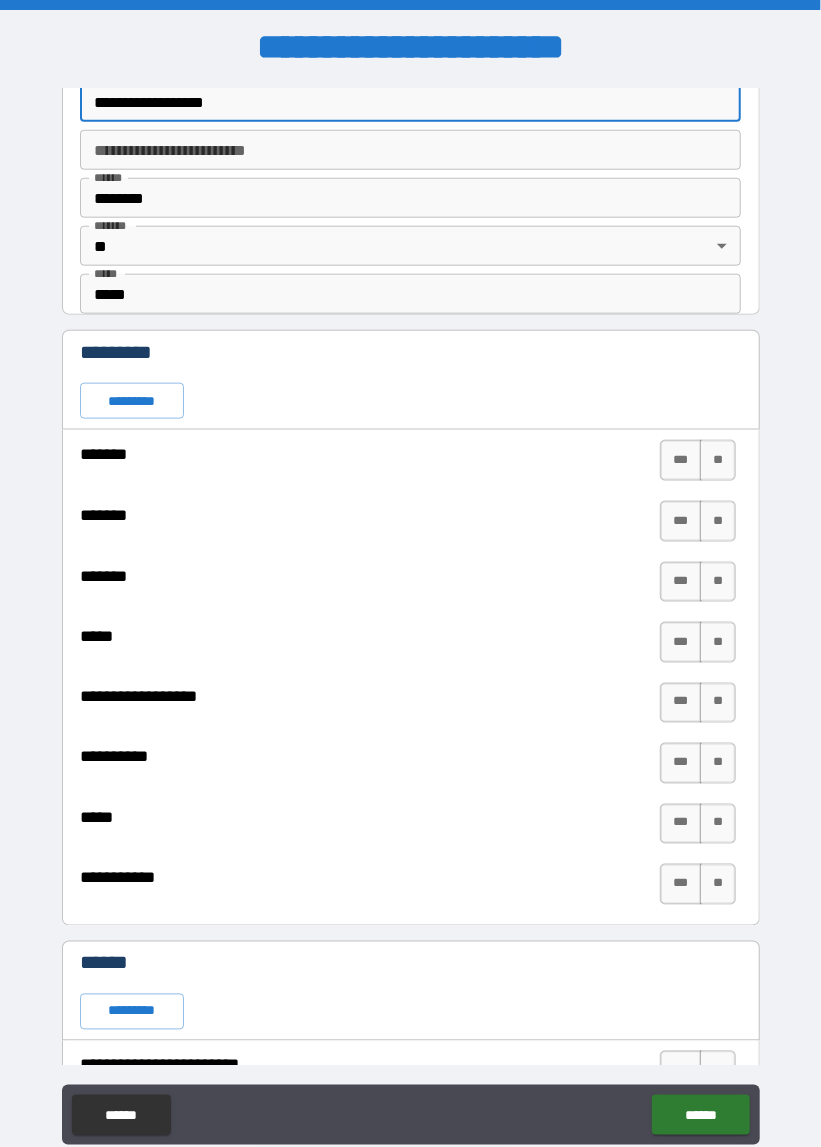 scroll, scrollTop: 629, scrollLeft: 0, axis: vertical 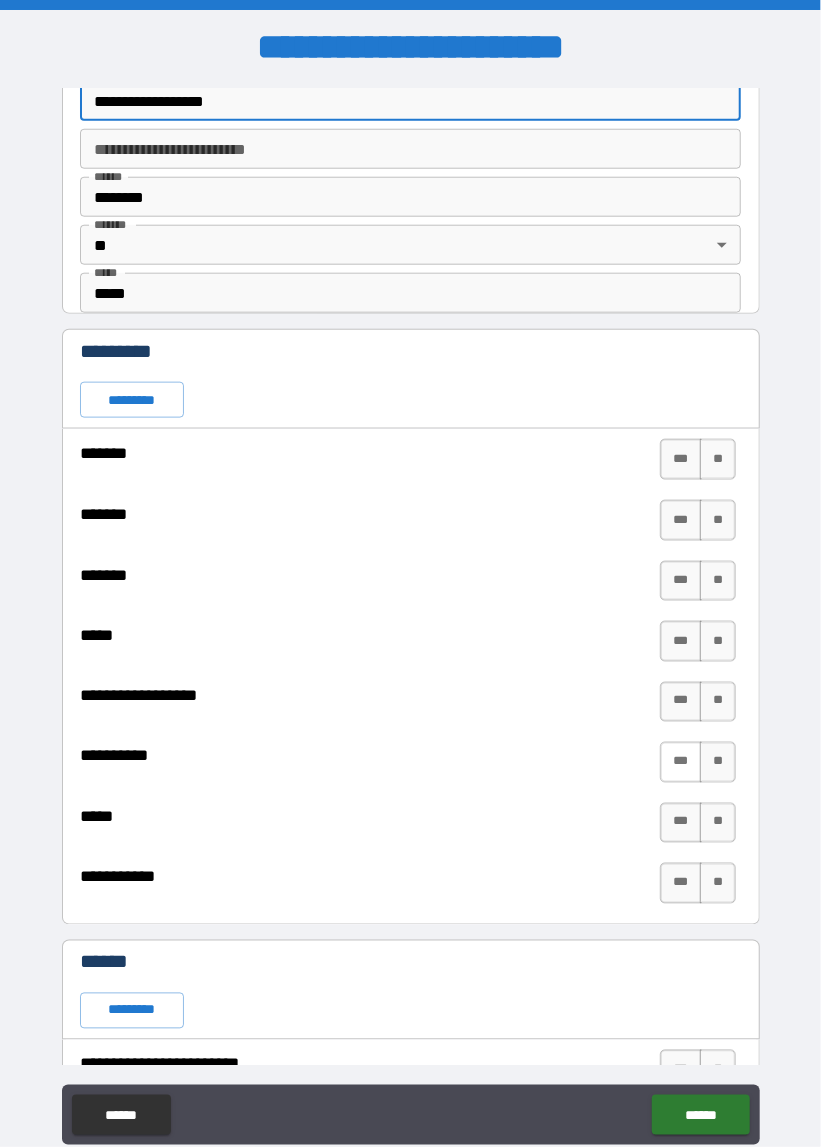 click on "***" at bounding box center (681, 762) 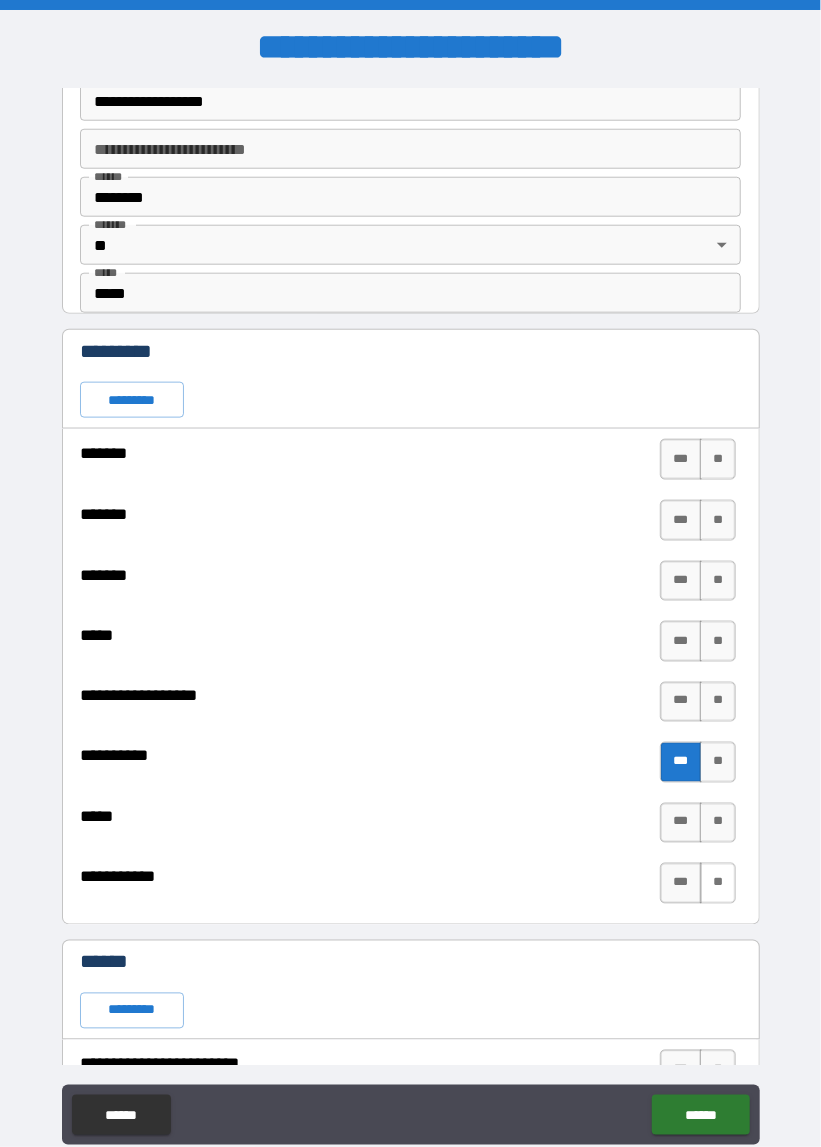 click on "**" at bounding box center (718, 883) 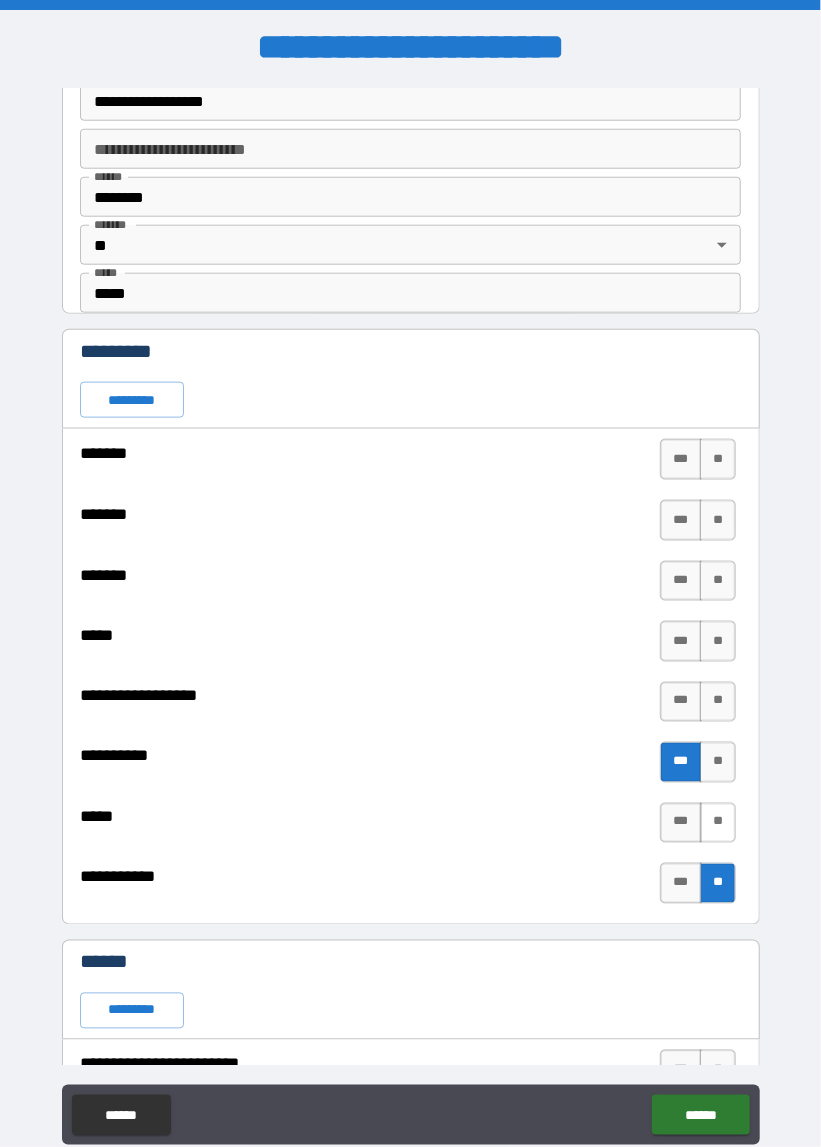 click on "**" at bounding box center [718, 823] 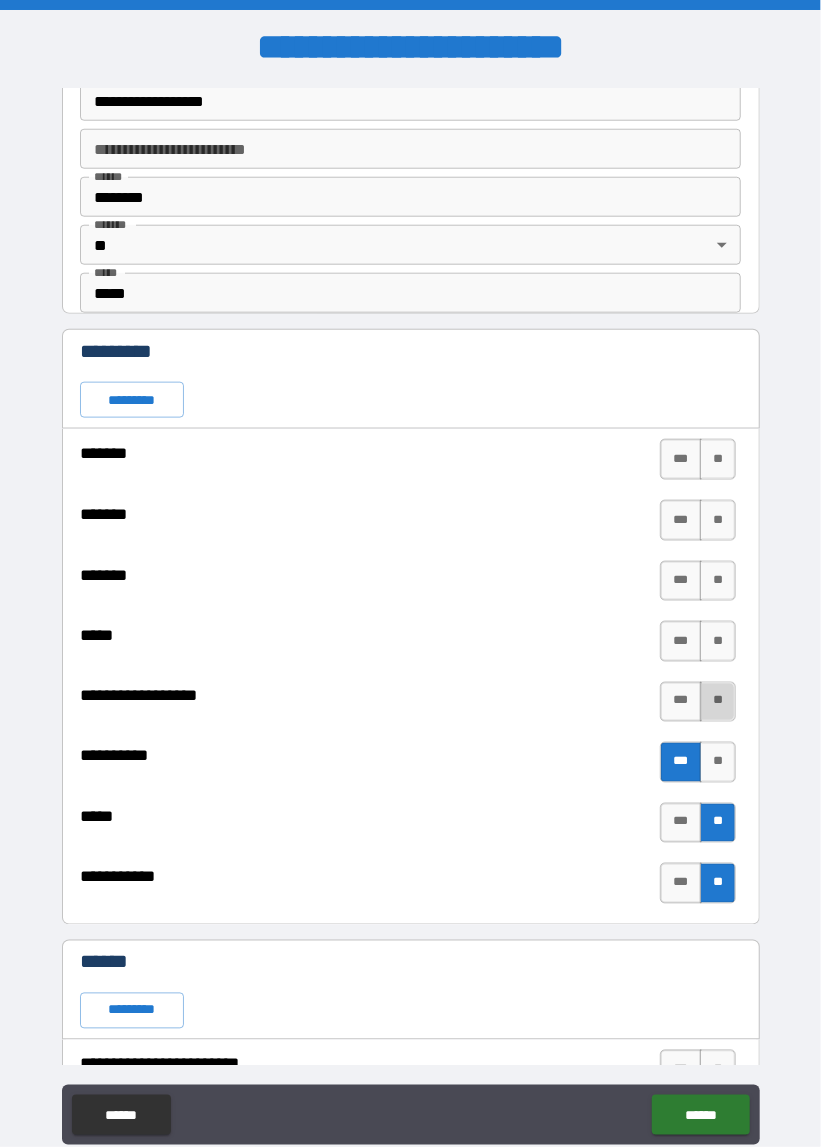 click on "**" at bounding box center (718, 702) 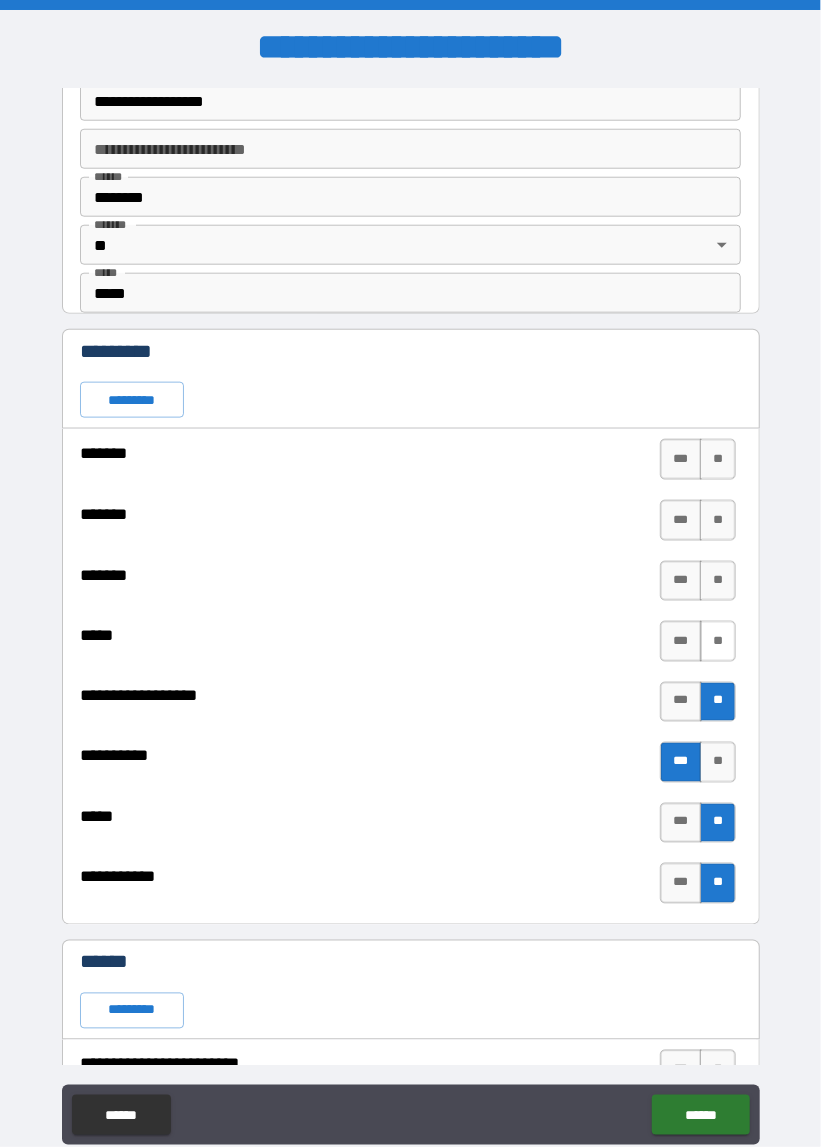 click on "**" at bounding box center (718, 641) 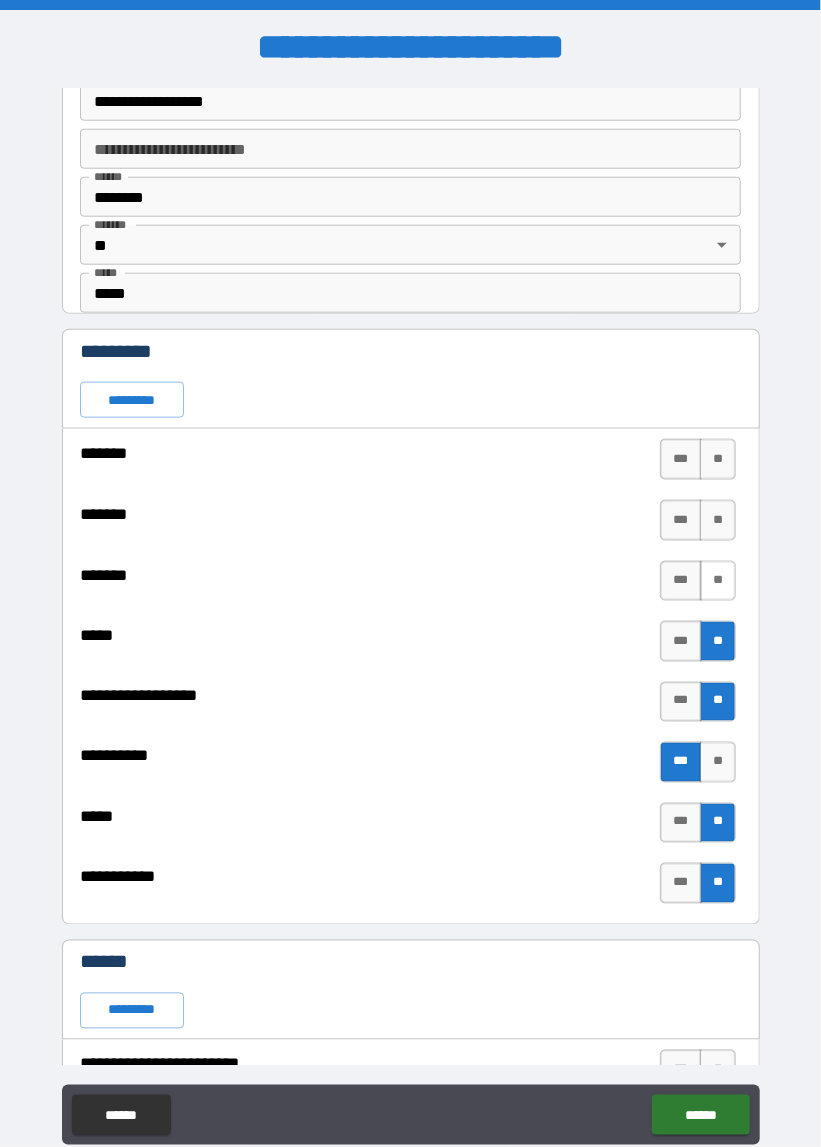 click on "**" at bounding box center (718, 581) 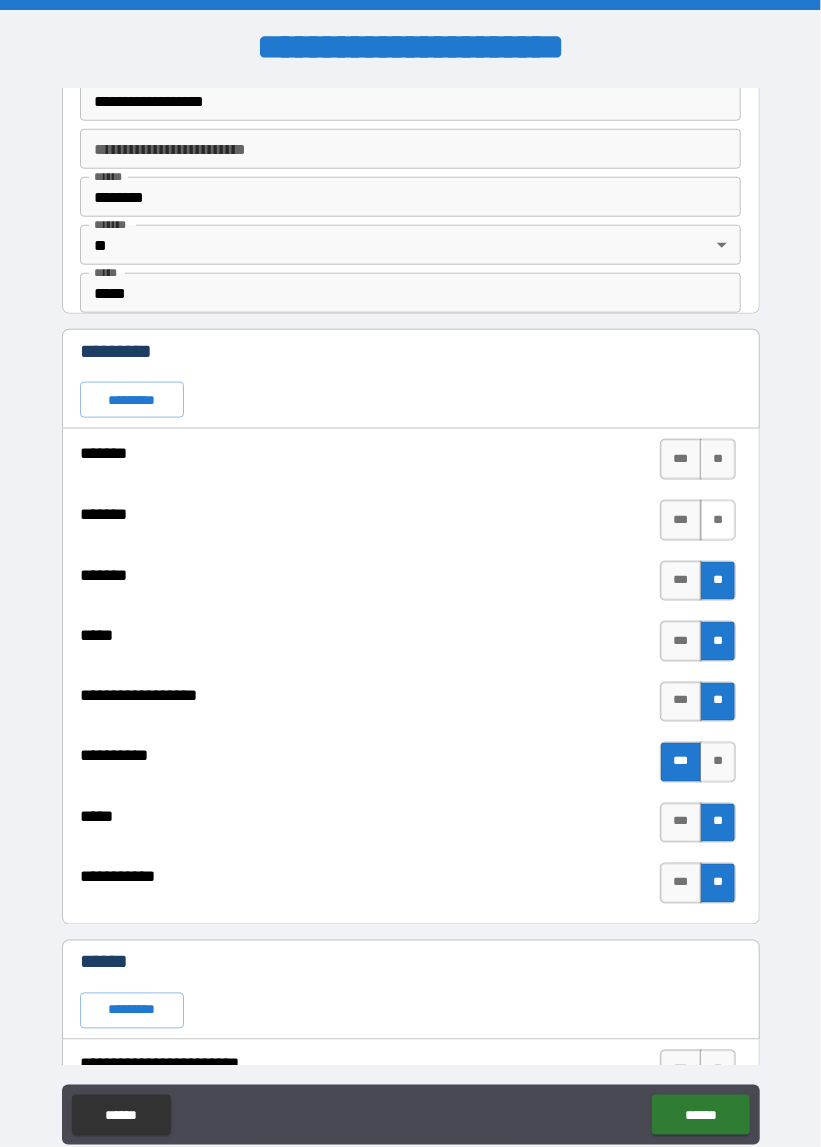 click on "**" at bounding box center [718, 520] 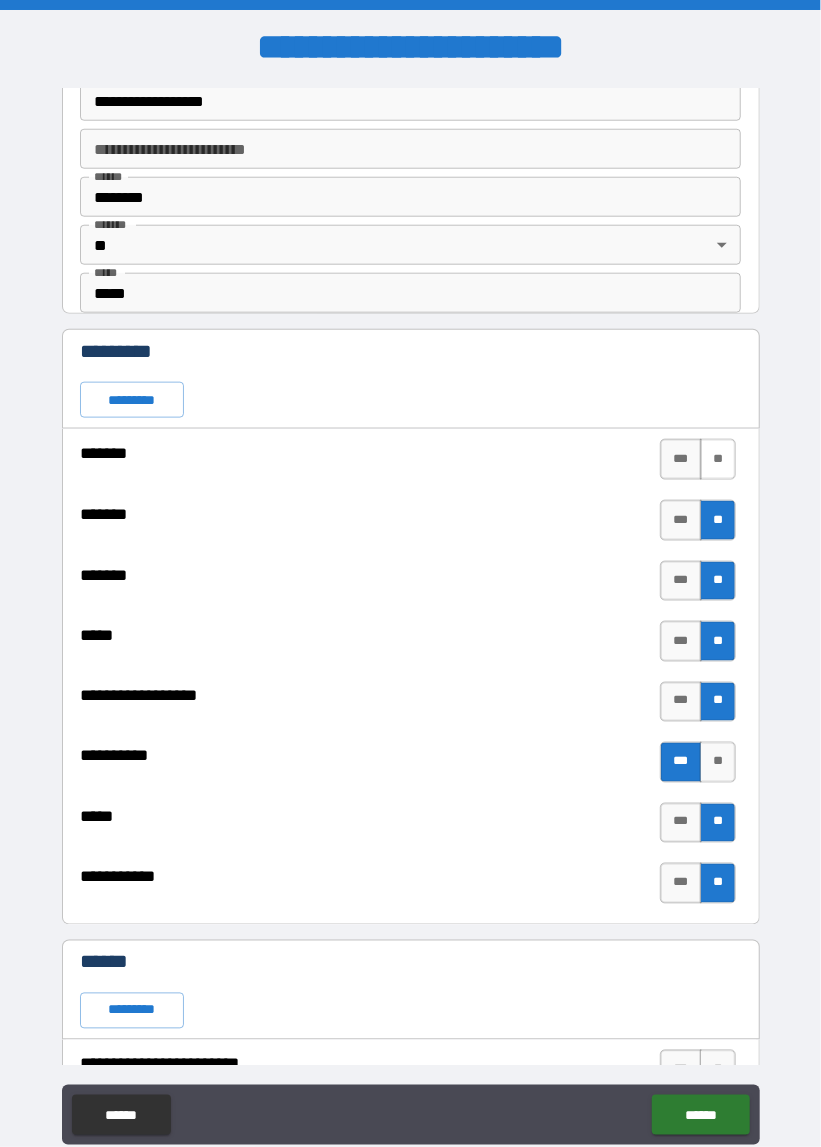 click on "**" at bounding box center [718, 459] 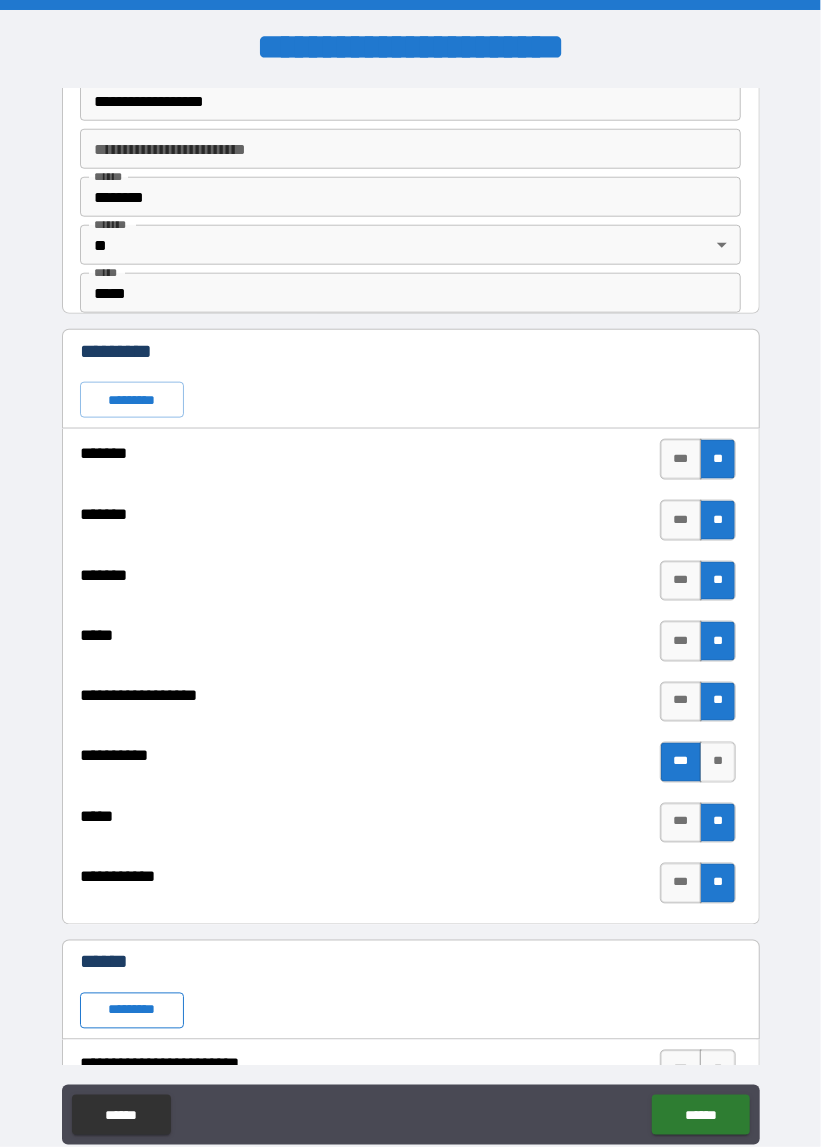 click on "*********" at bounding box center (132, 1011) 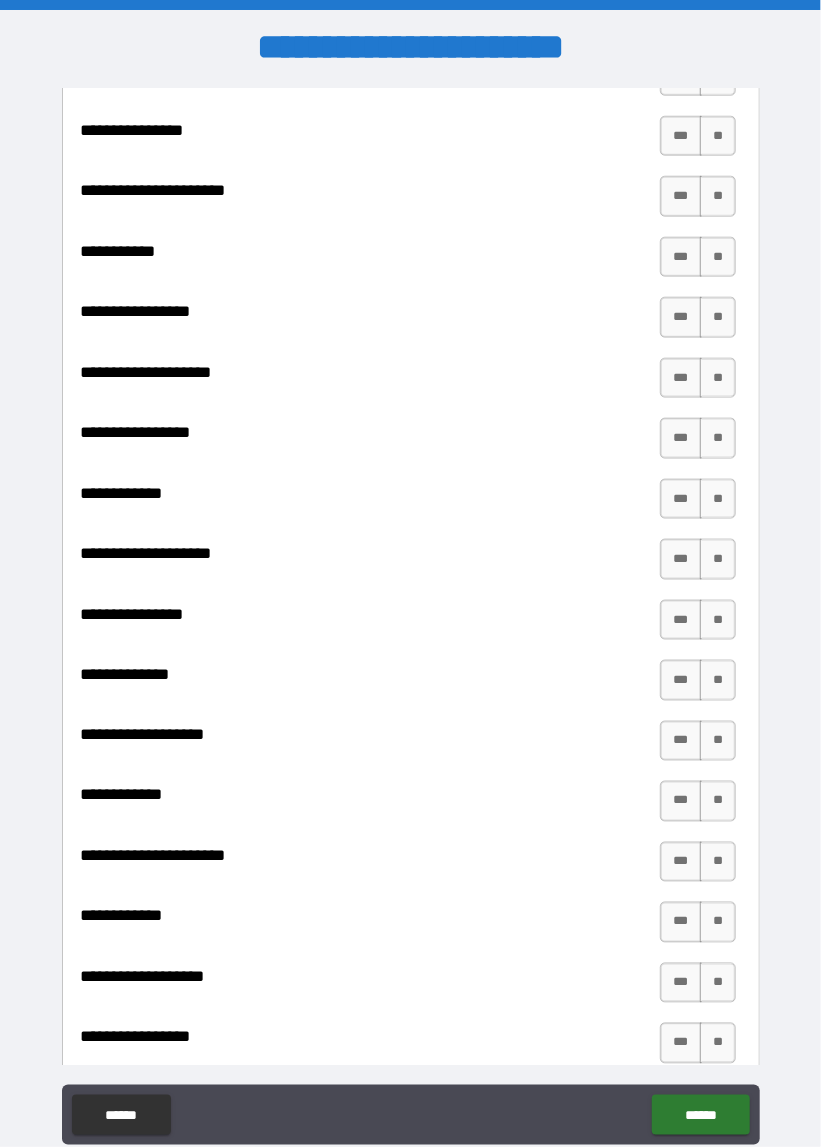 scroll, scrollTop: 3087, scrollLeft: 0, axis: vertical 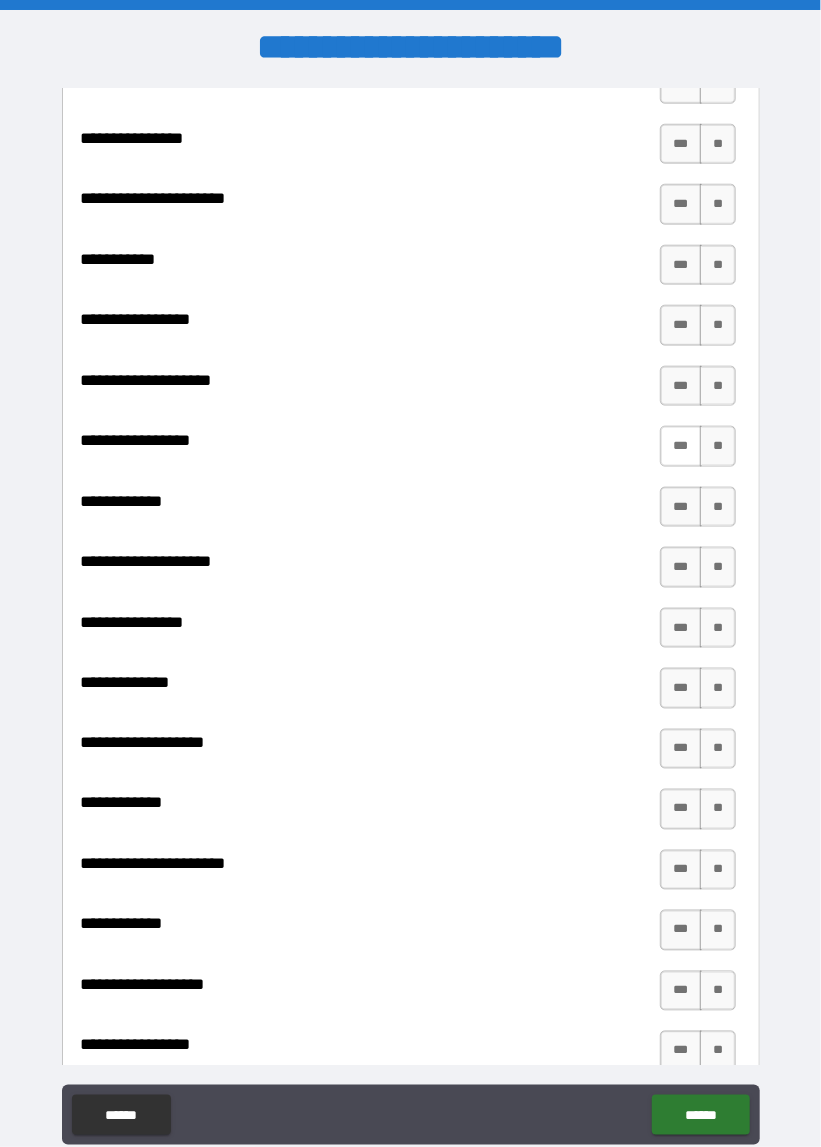click on "***" at bounding box center (681, 446) 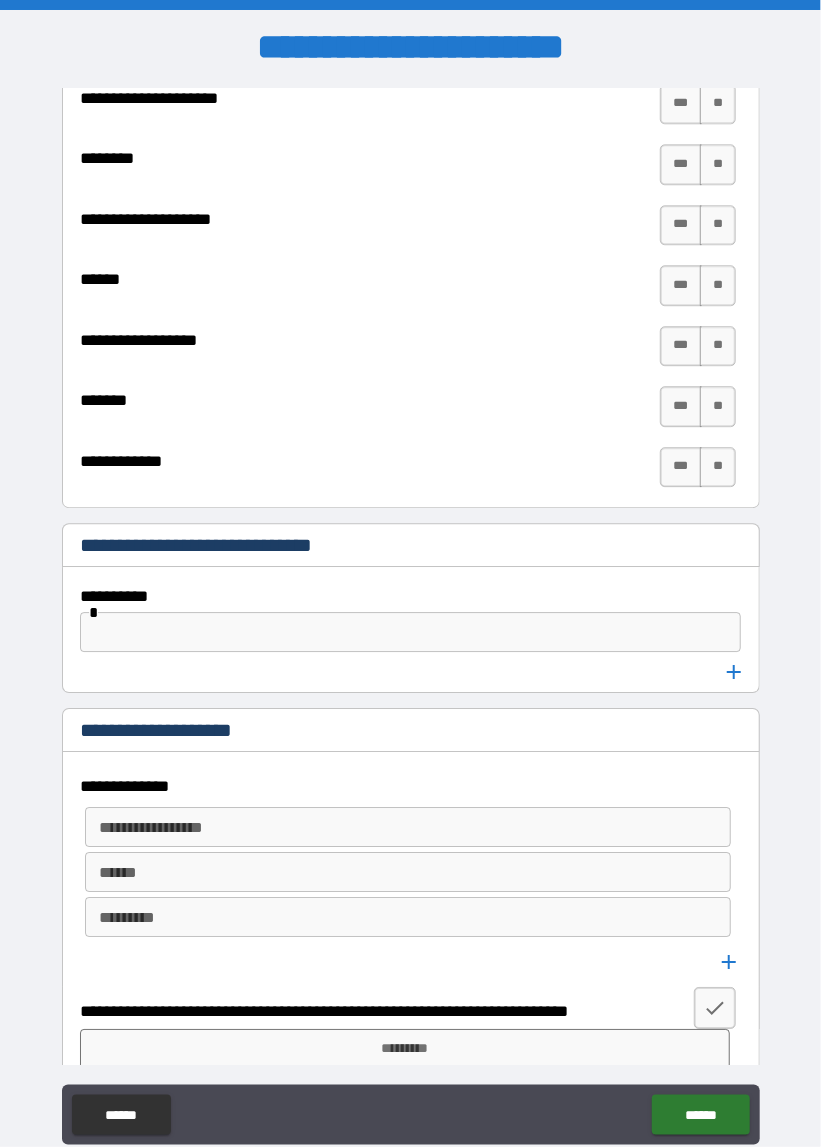 scroll, scrollTop: 4179, scrollLeft: 0, axis: vertical 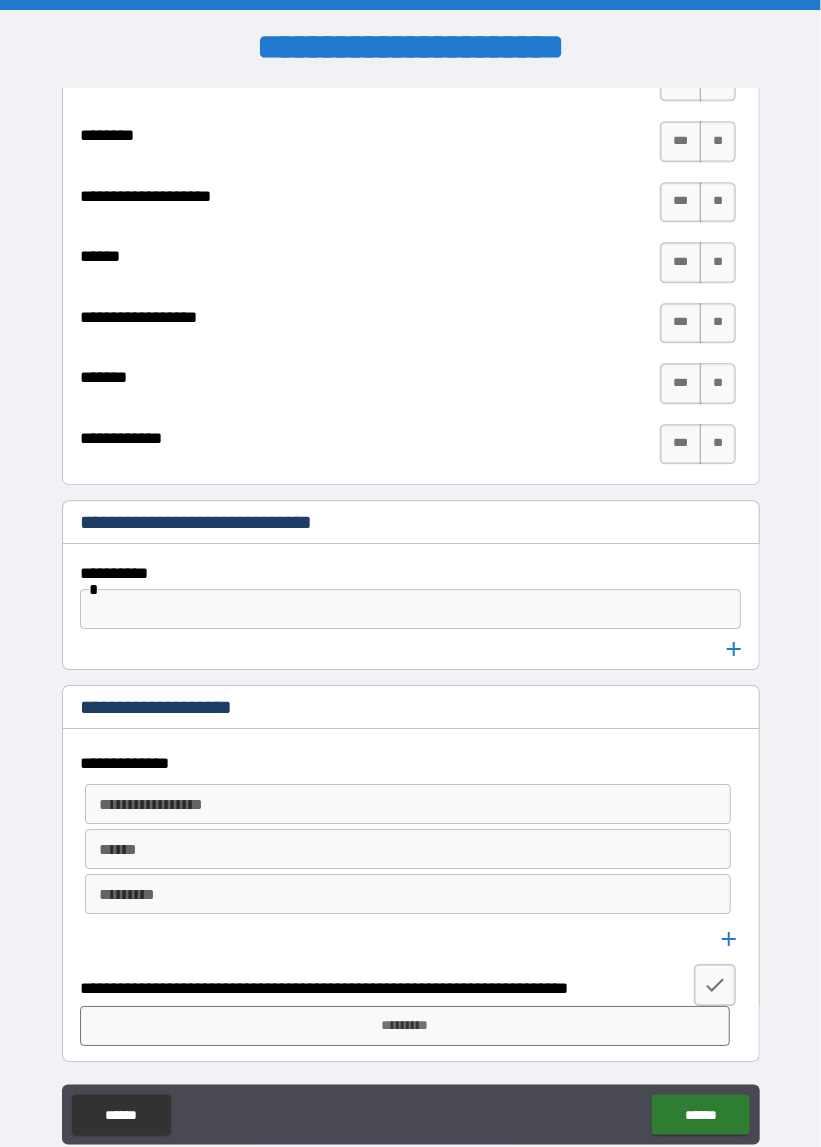 click on "**********" at bounding box center [408, 804] 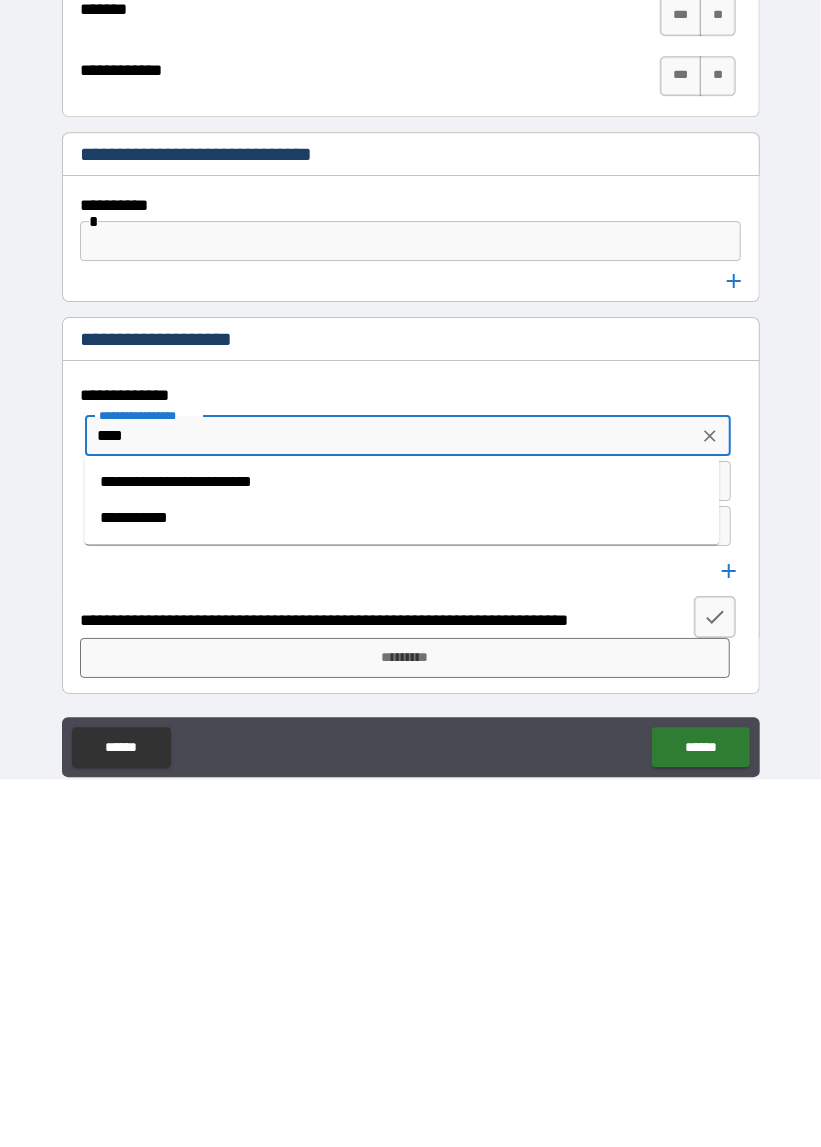 click on "**********" at bounding box center [401, 886] 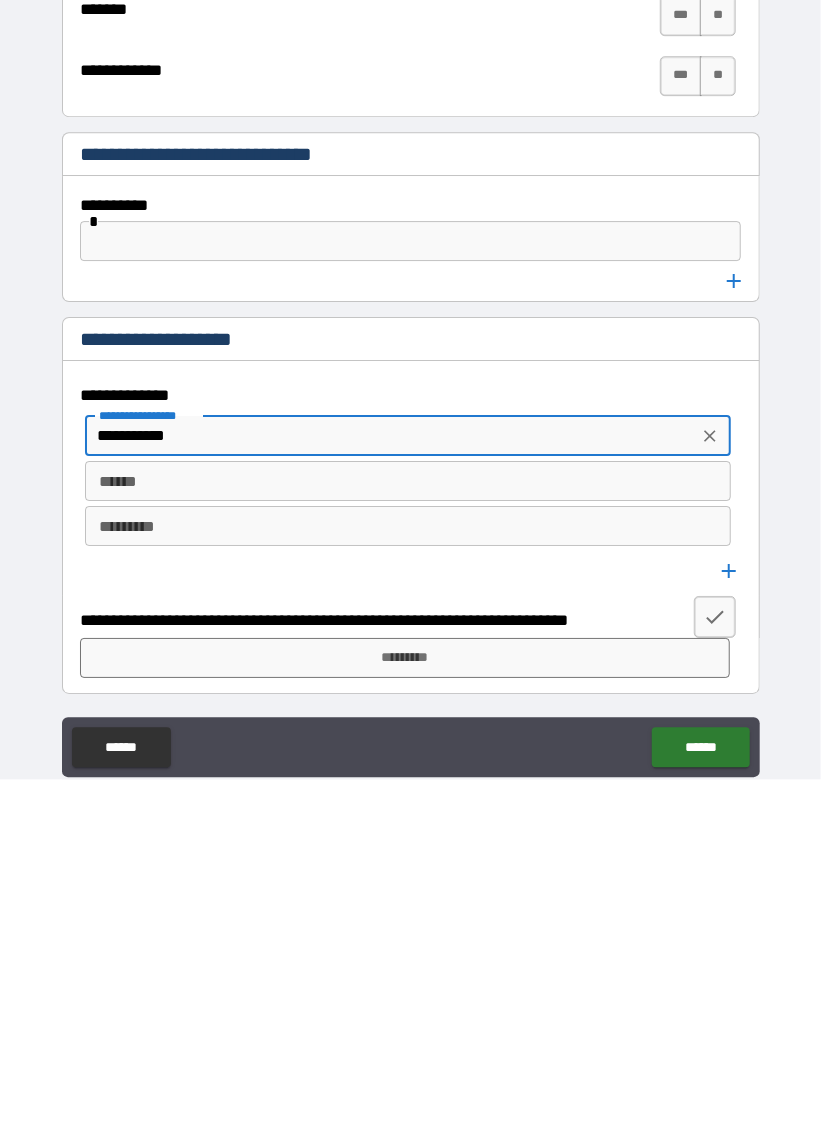 type on "**********" 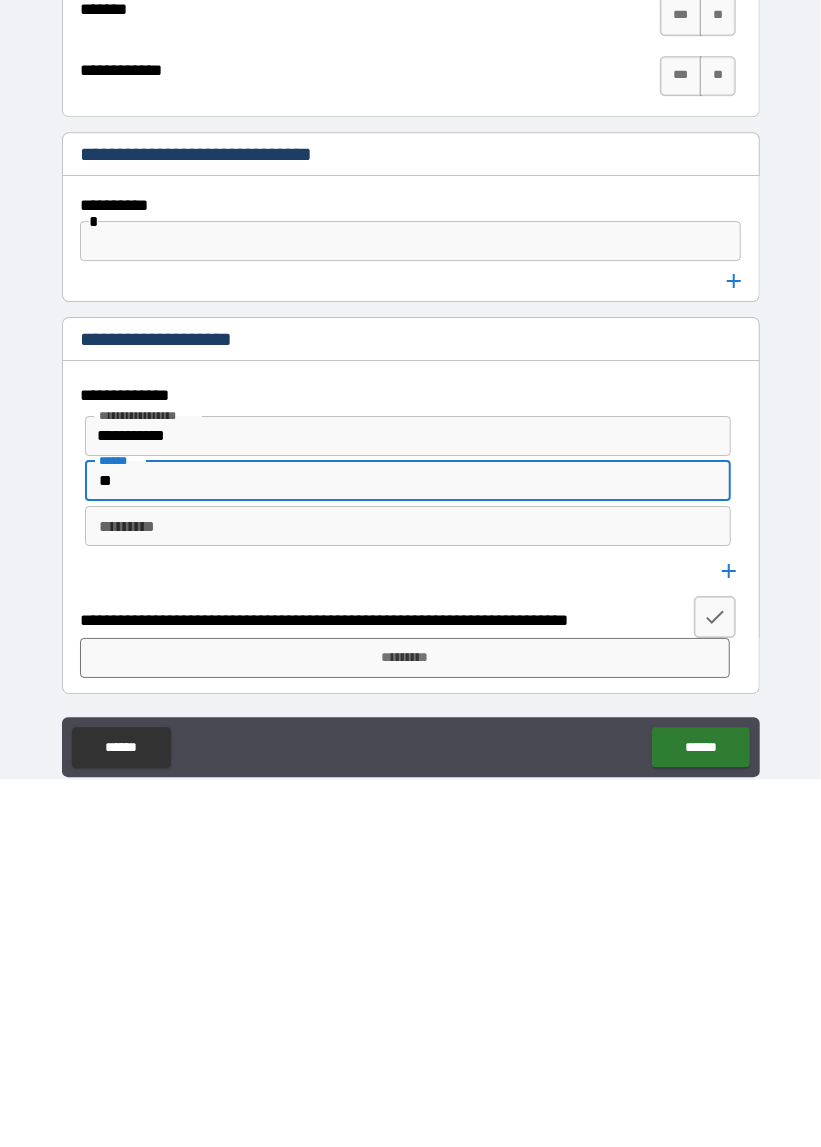 type on "**" 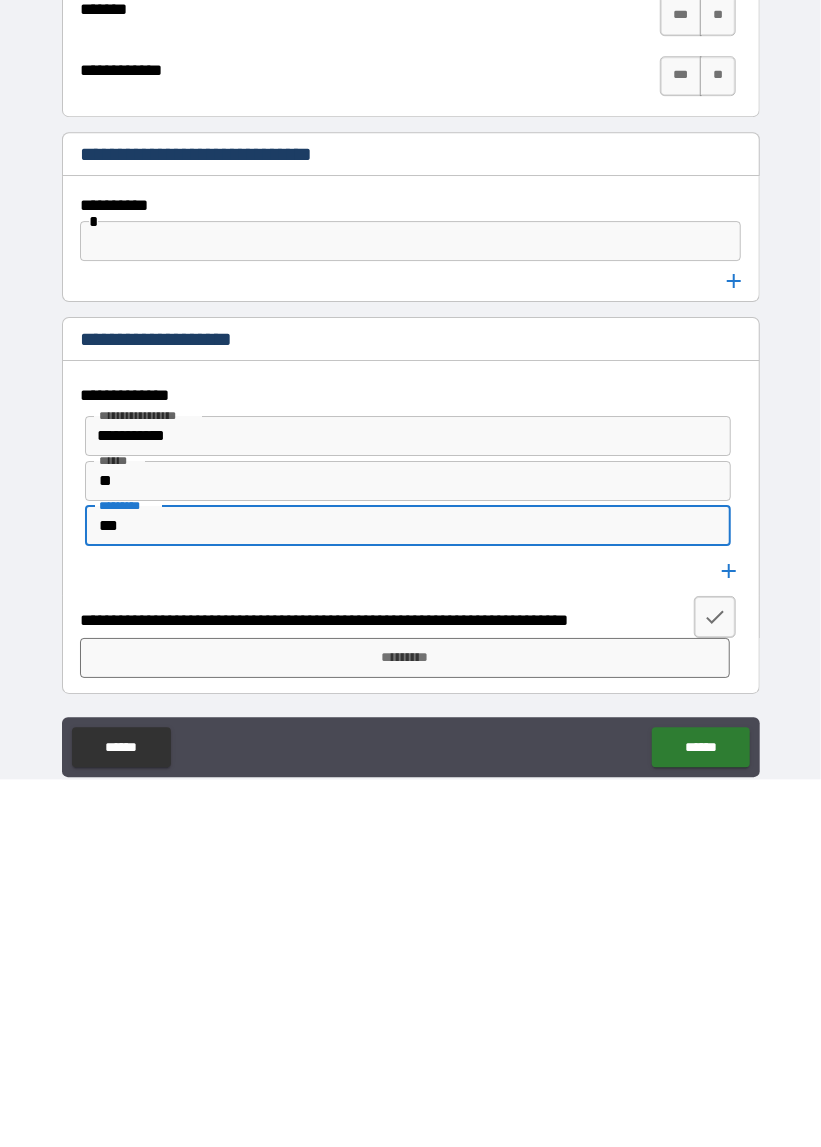 type on "***" 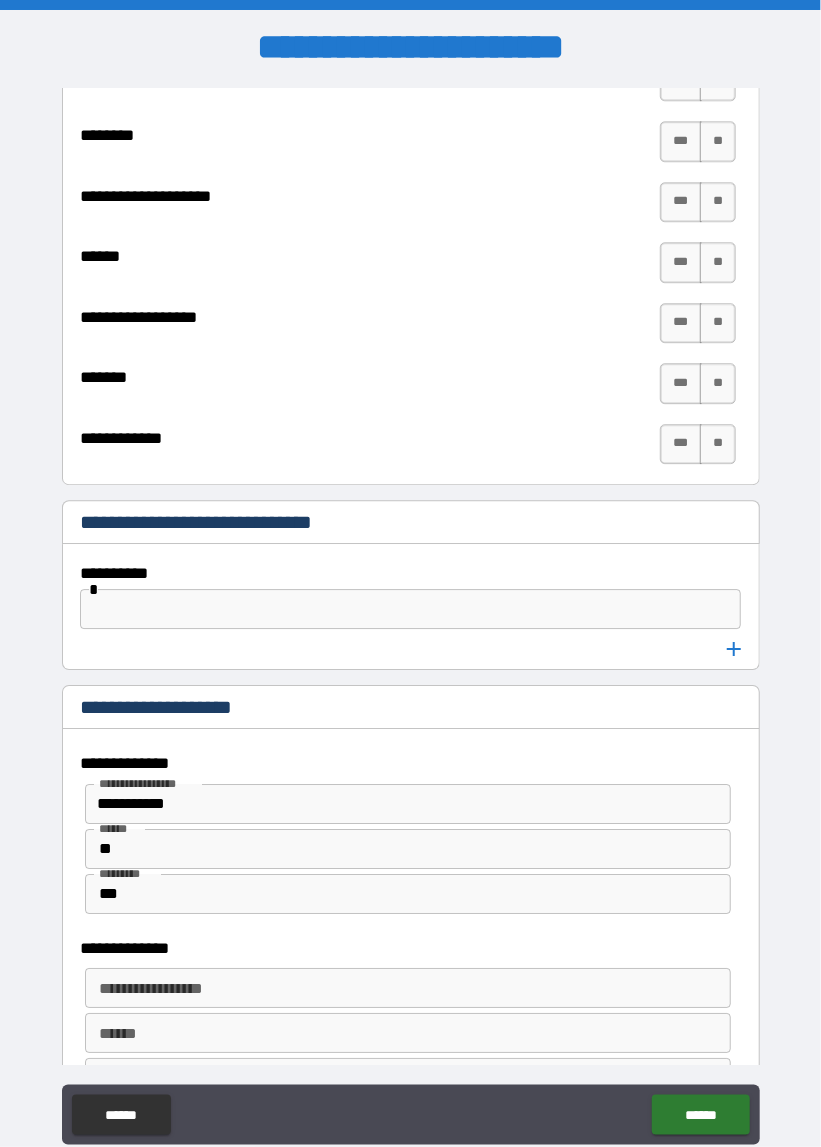 click on "**********" at bounding box center [408, 988] 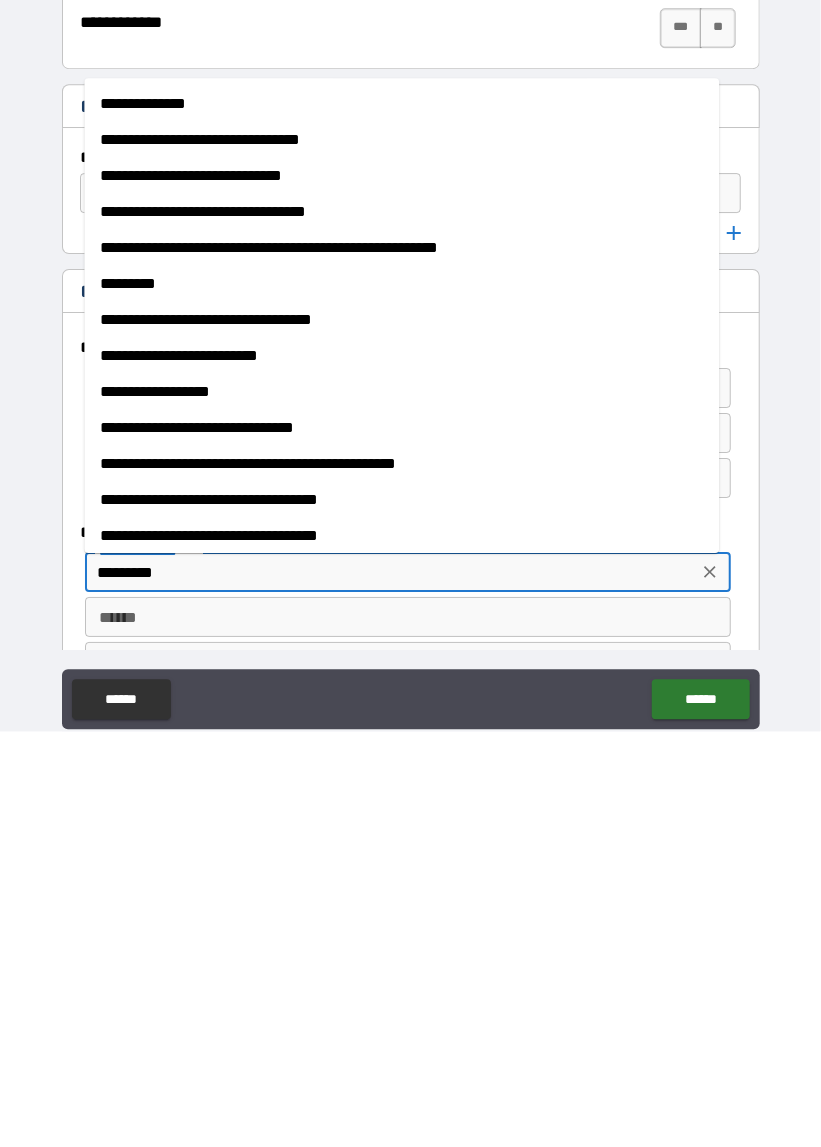 click on "*********" at bounding box center (401, 700) 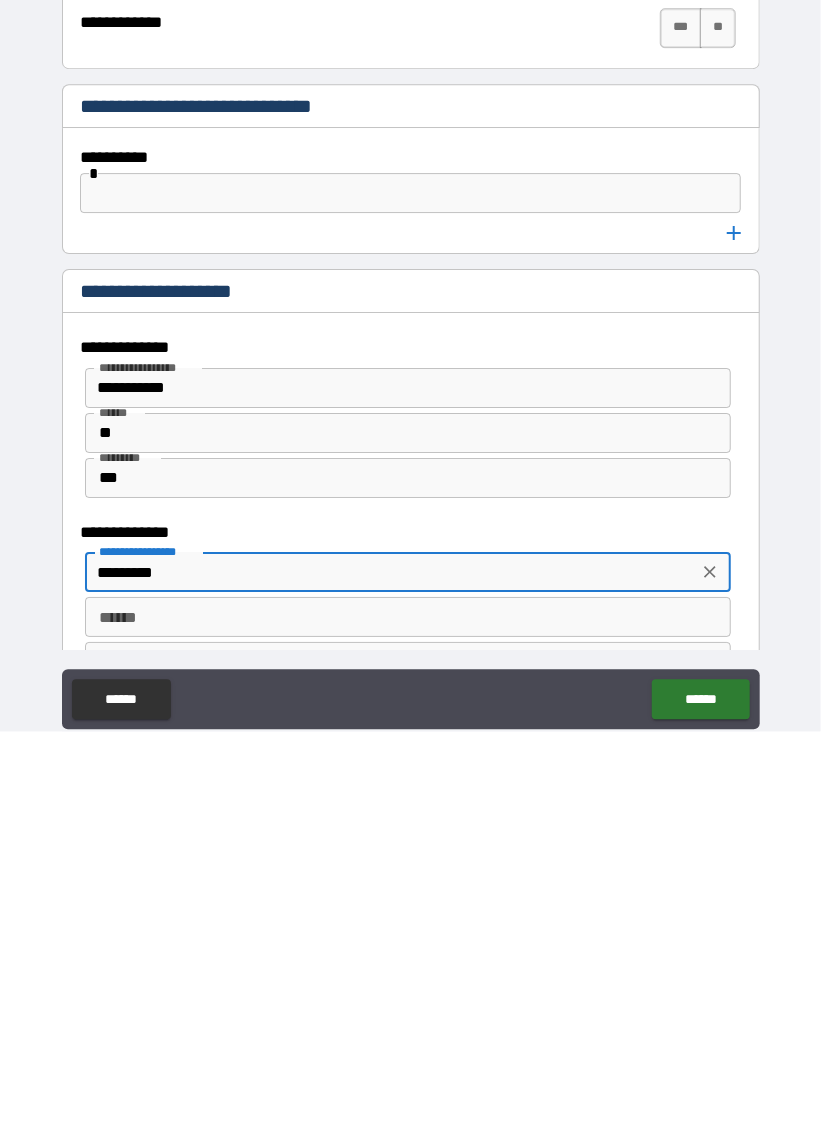 type on "*********" 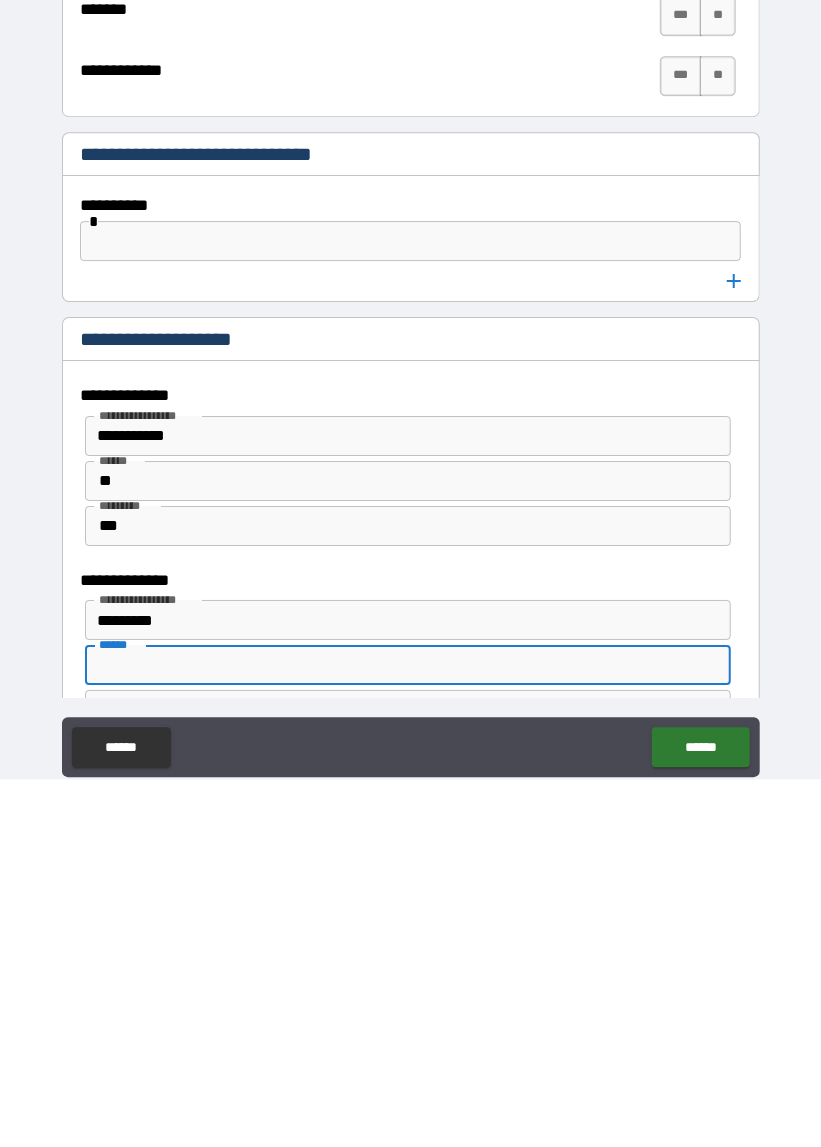 type on "*" 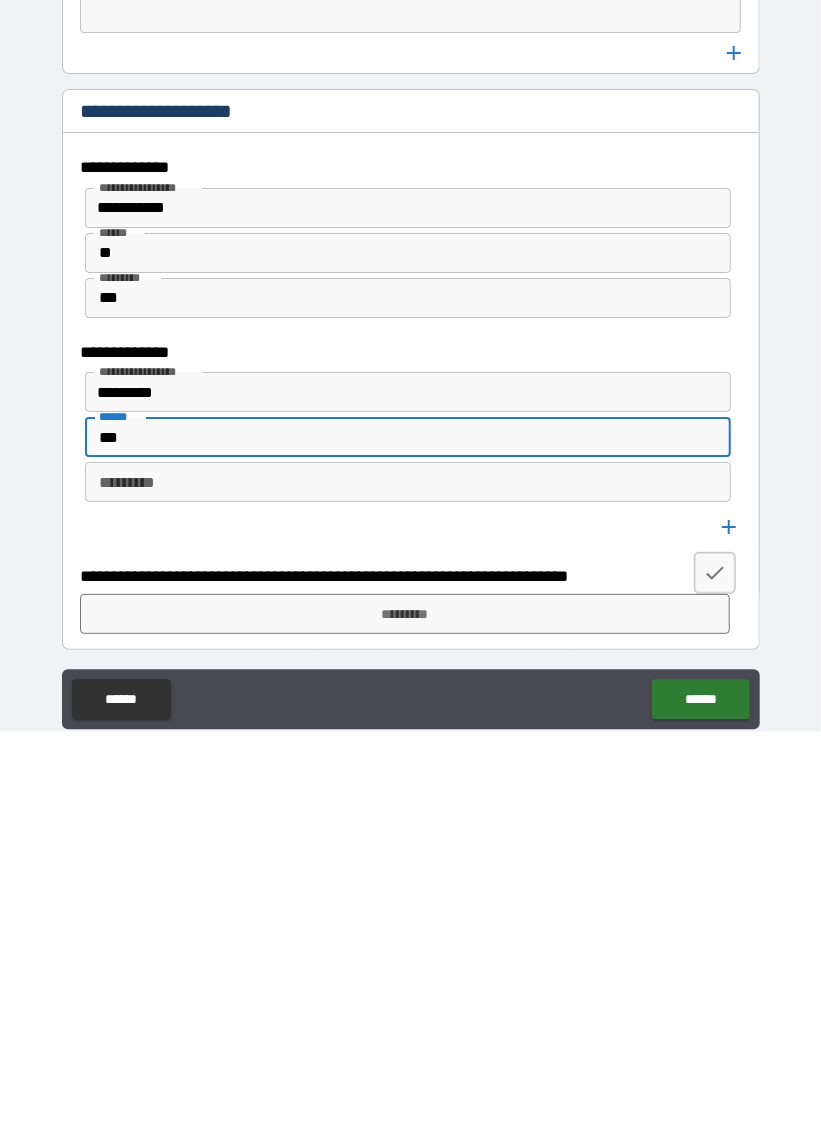 scroll, scrollTop: 4364, scrollLeft: 0, axis: vertical 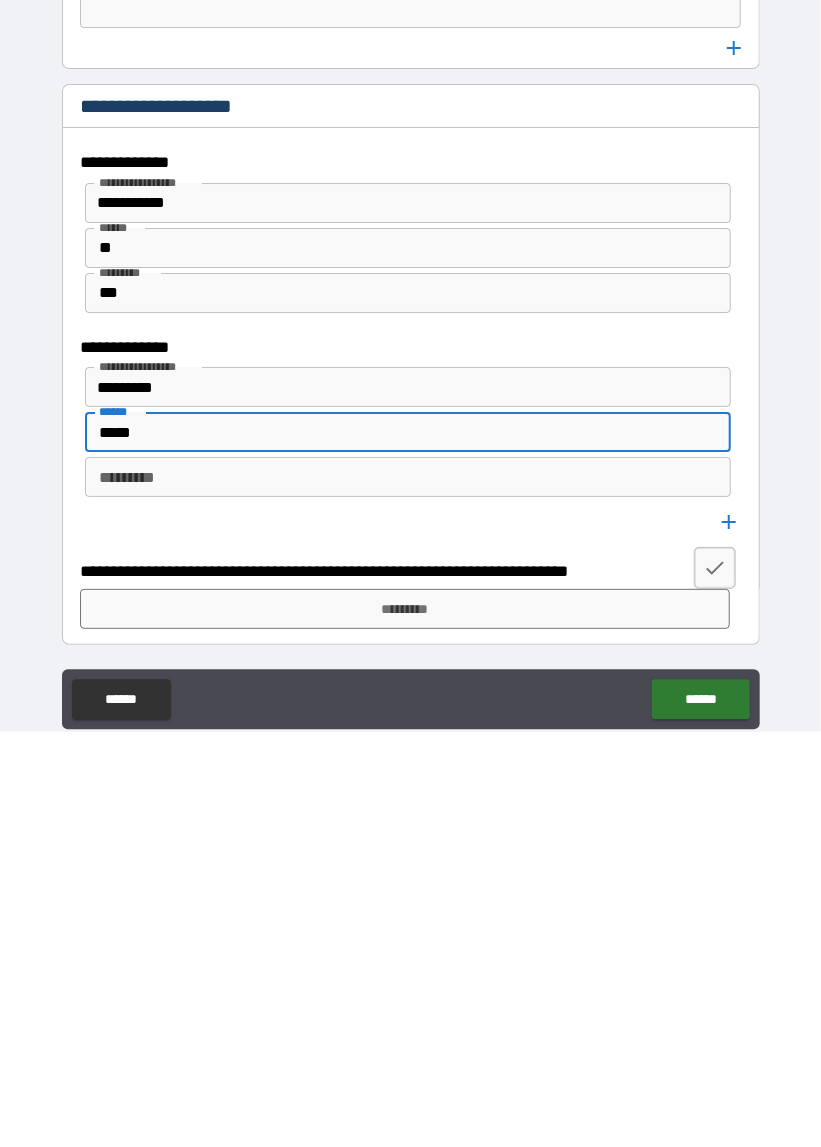 type on "*****" 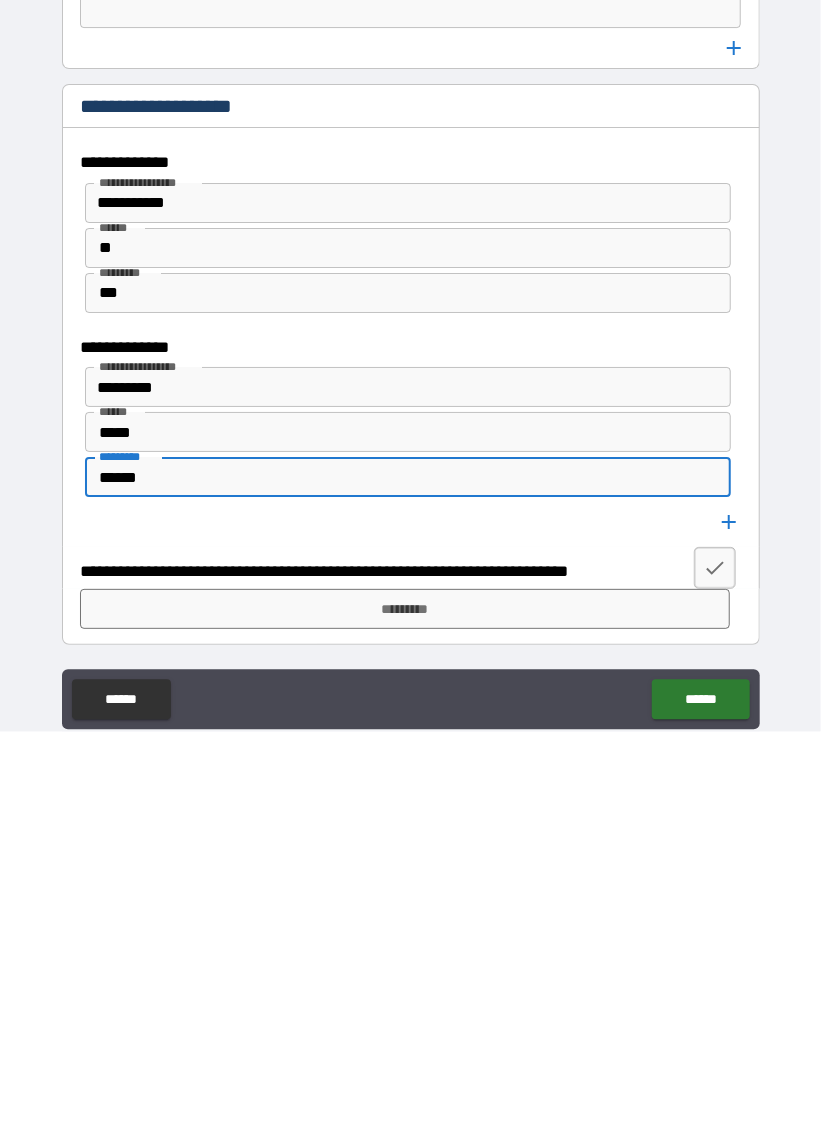 type on "******" 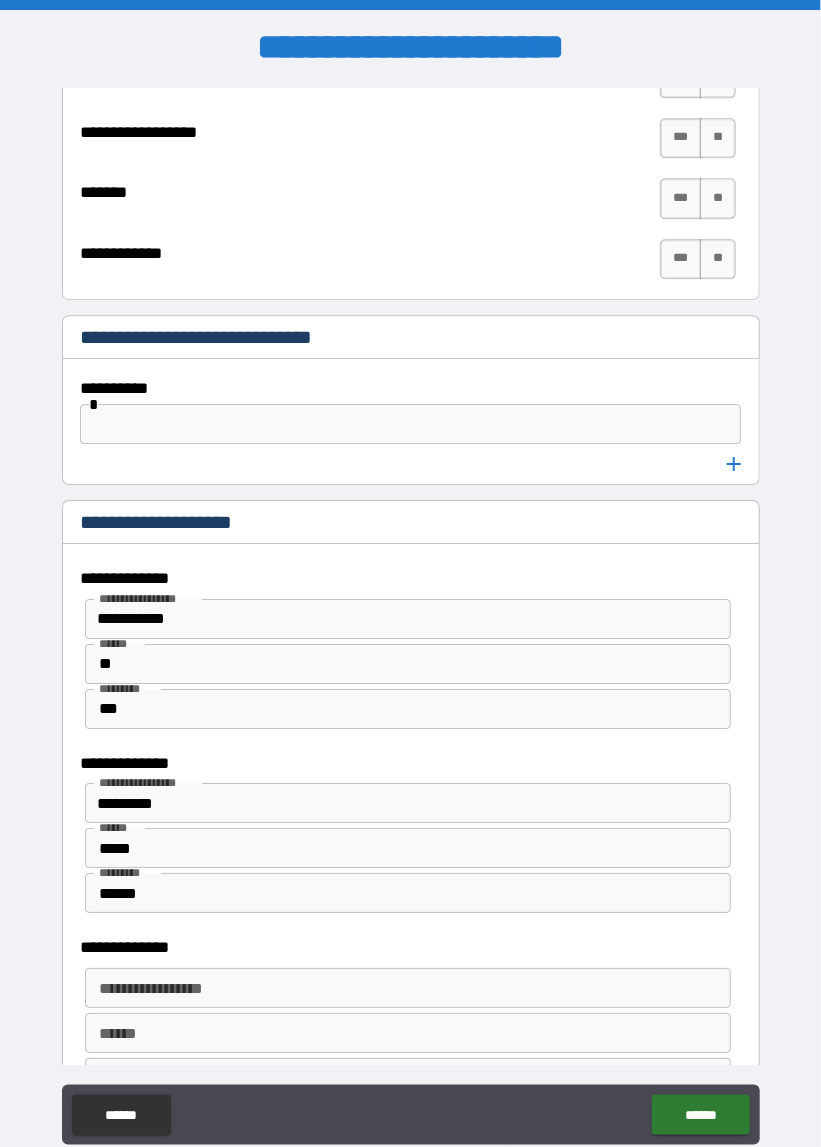 click on "*********" at bounding box center [391, 803] 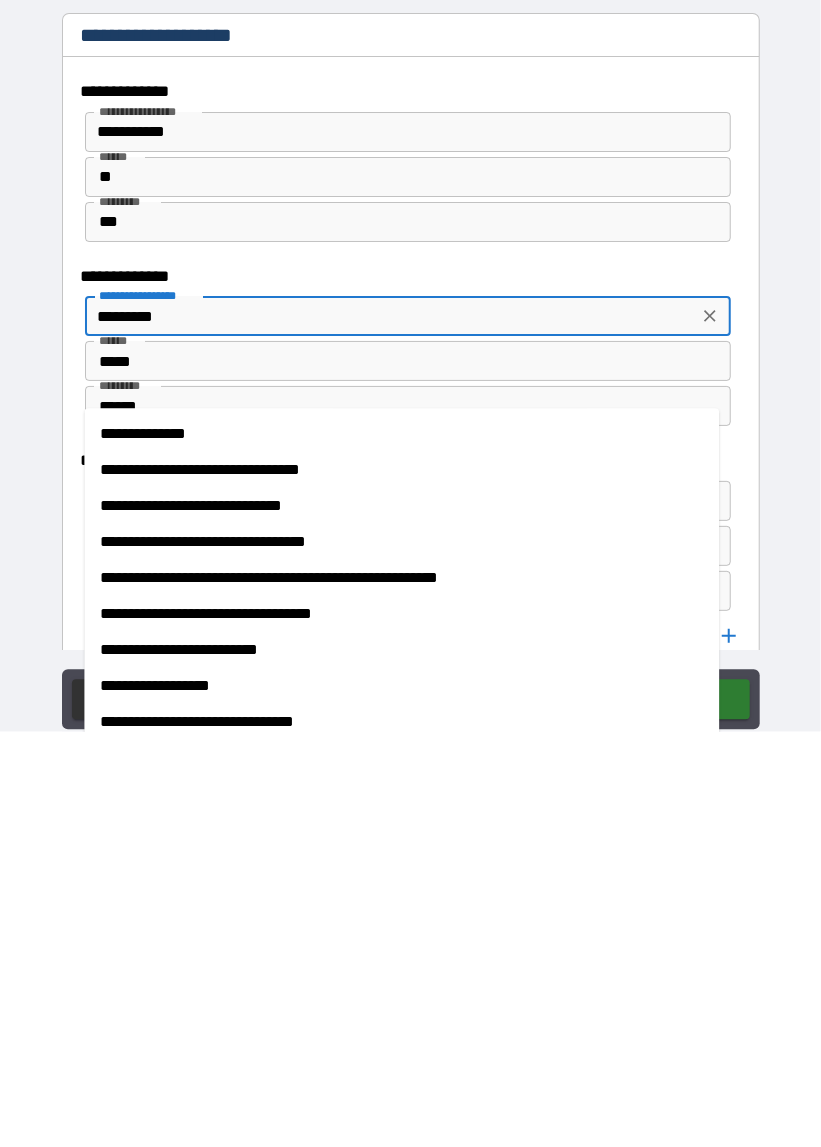 scroll, scrollTop: 4548, scrollLeft: 0, axis: vertical 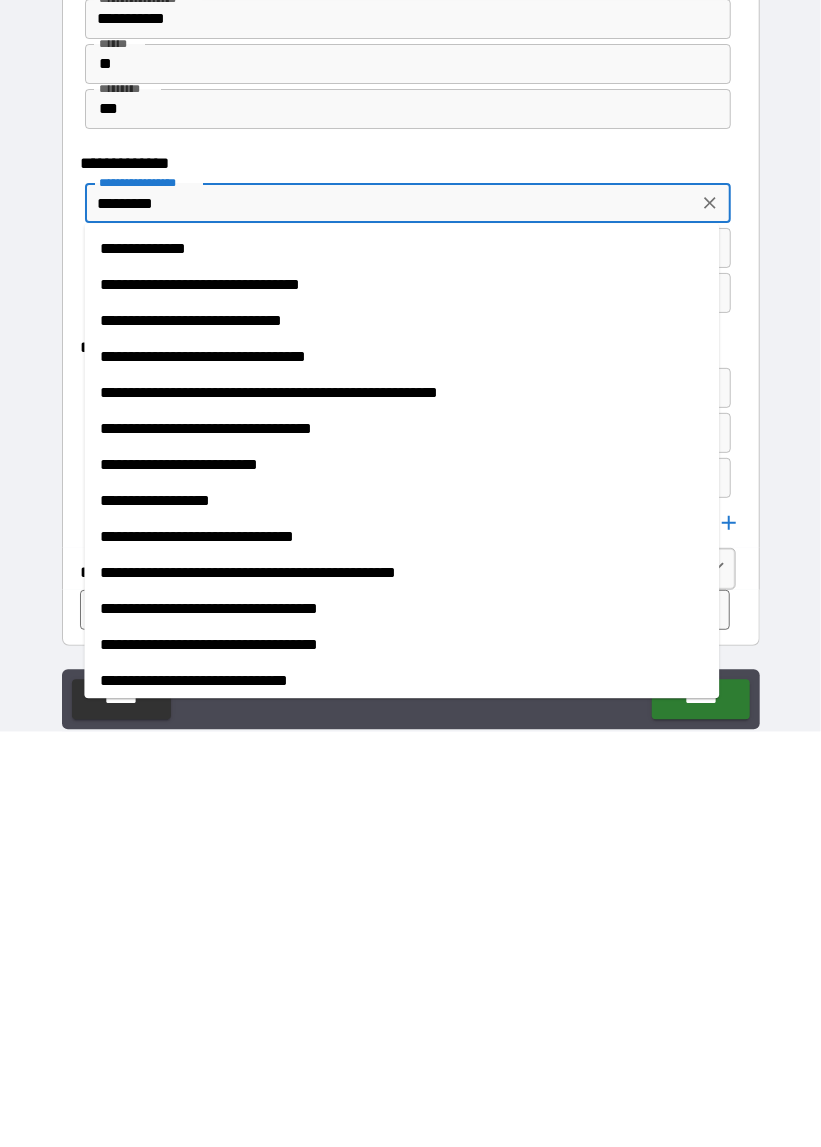 click on "**********" at bounding box center (410, 624) 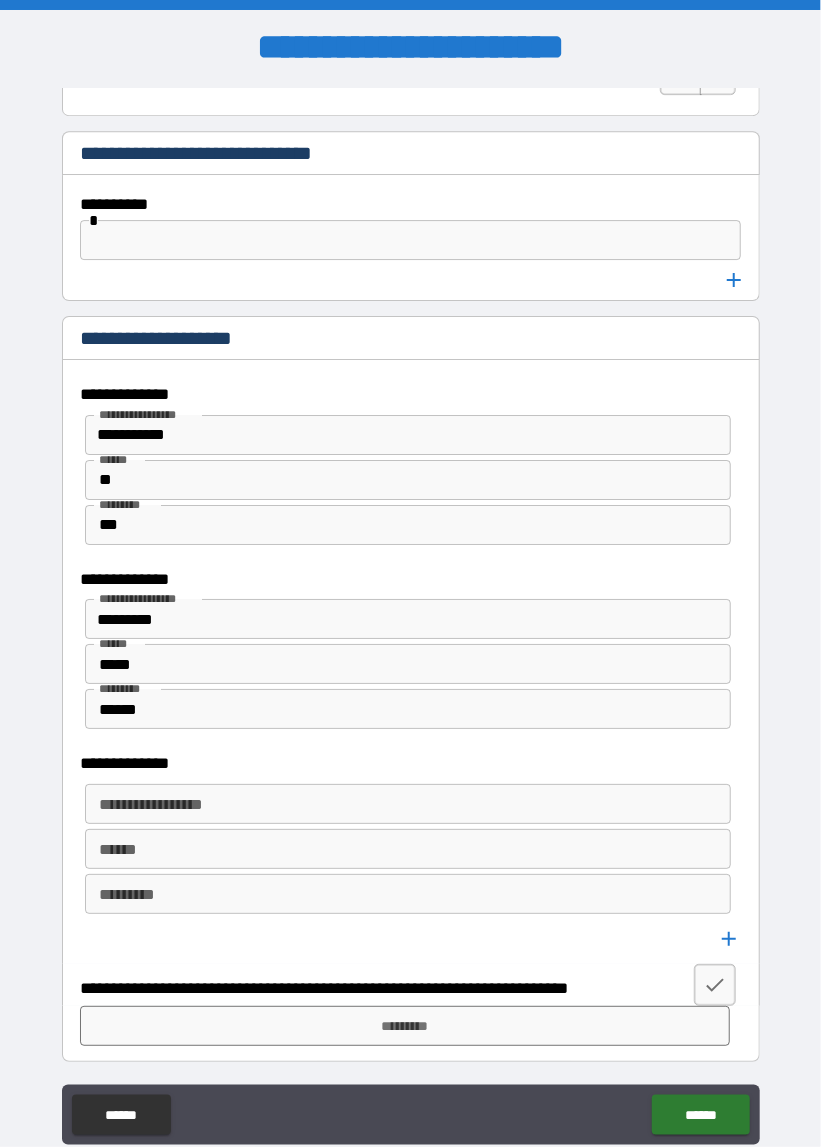 click on "*****" at bounding box center [408, 664] 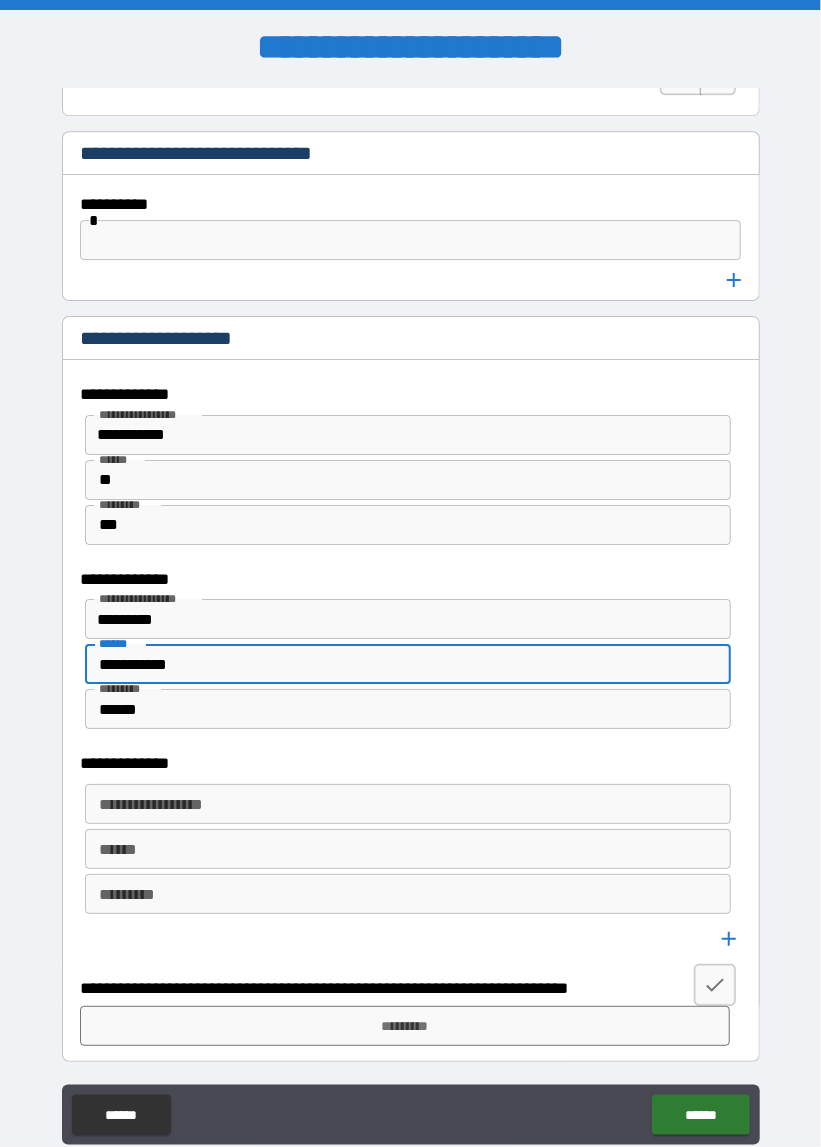 type on "**********" 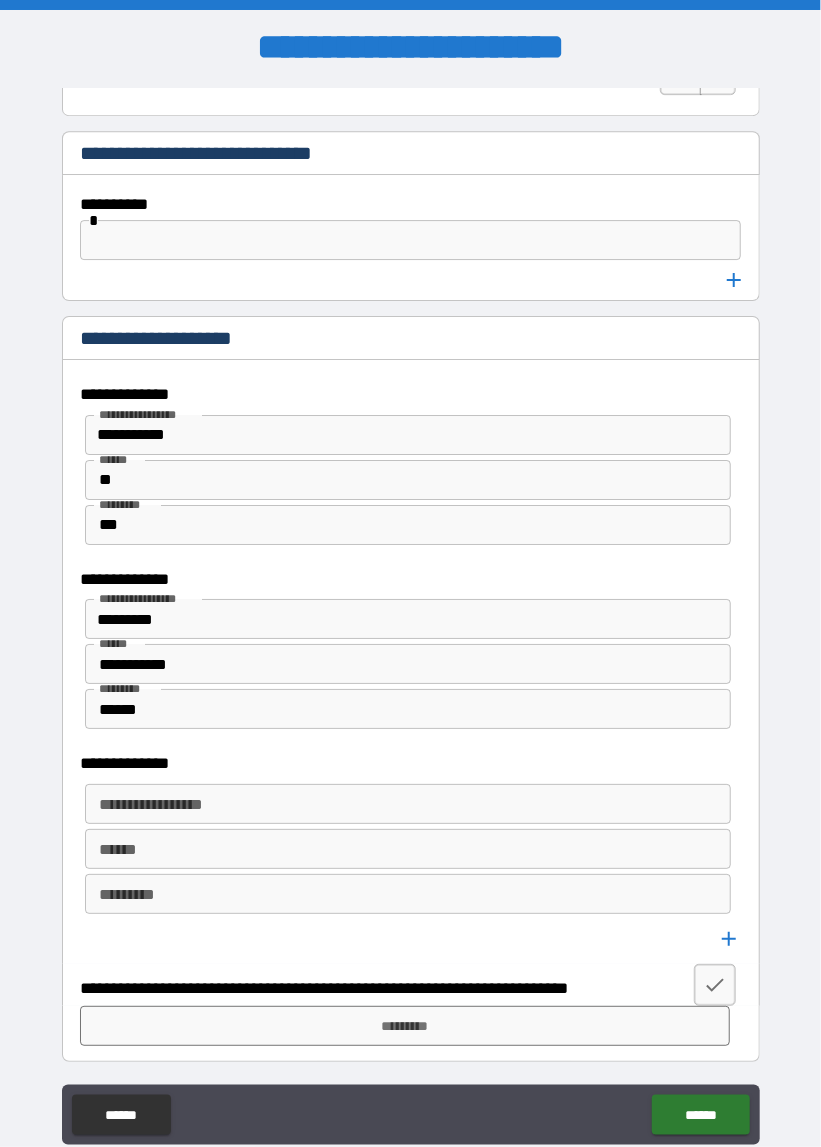 click on "**********" at bounding box center [408, 804] 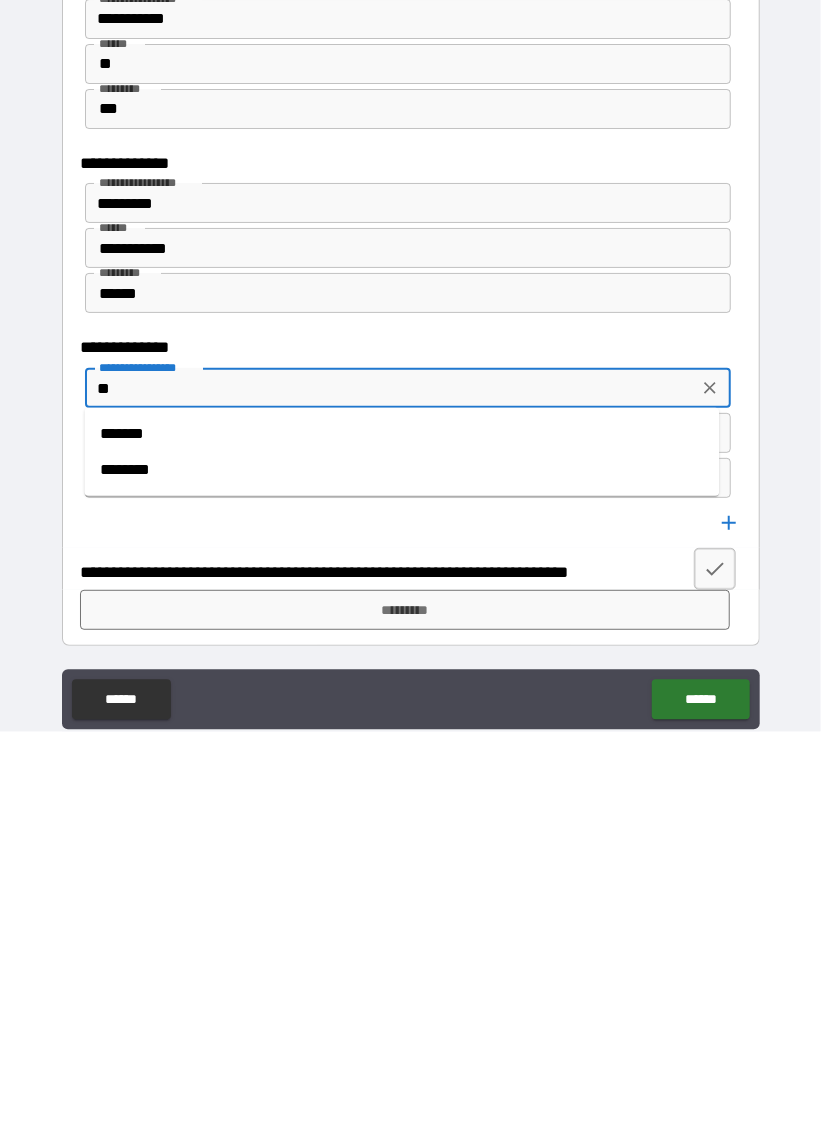 type on "*" 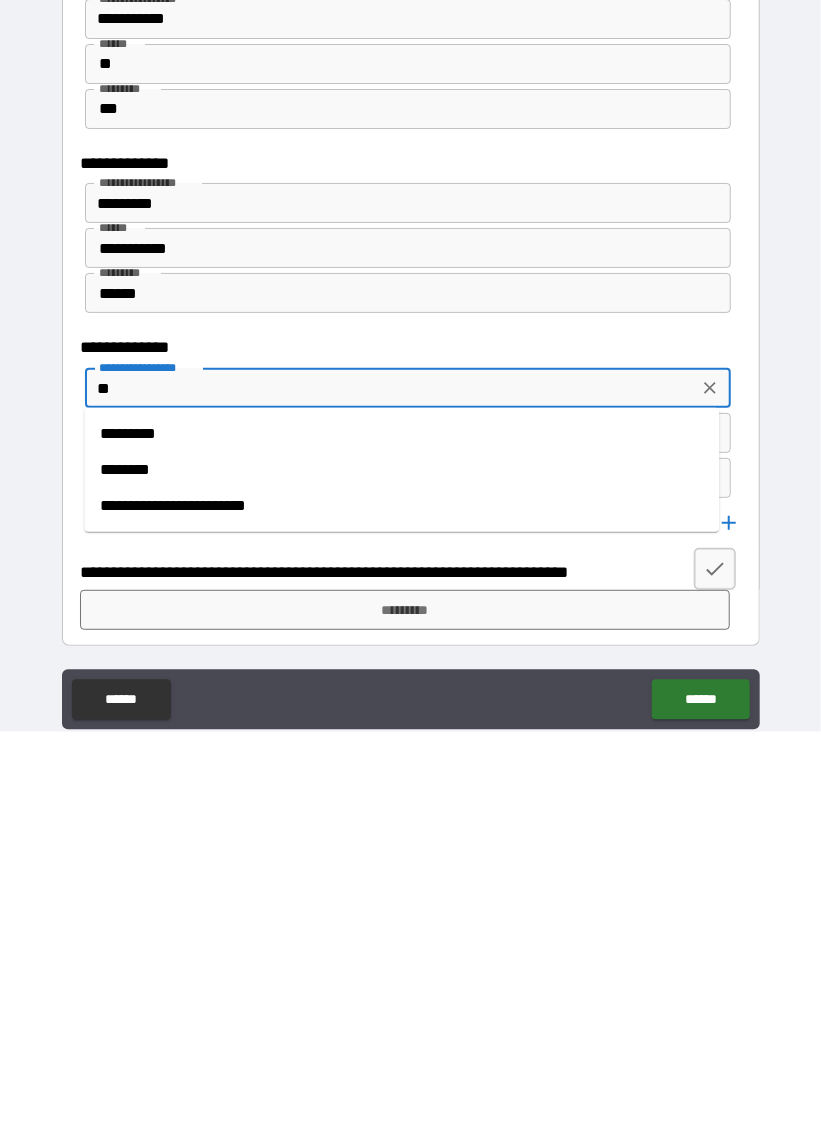 type on "*" 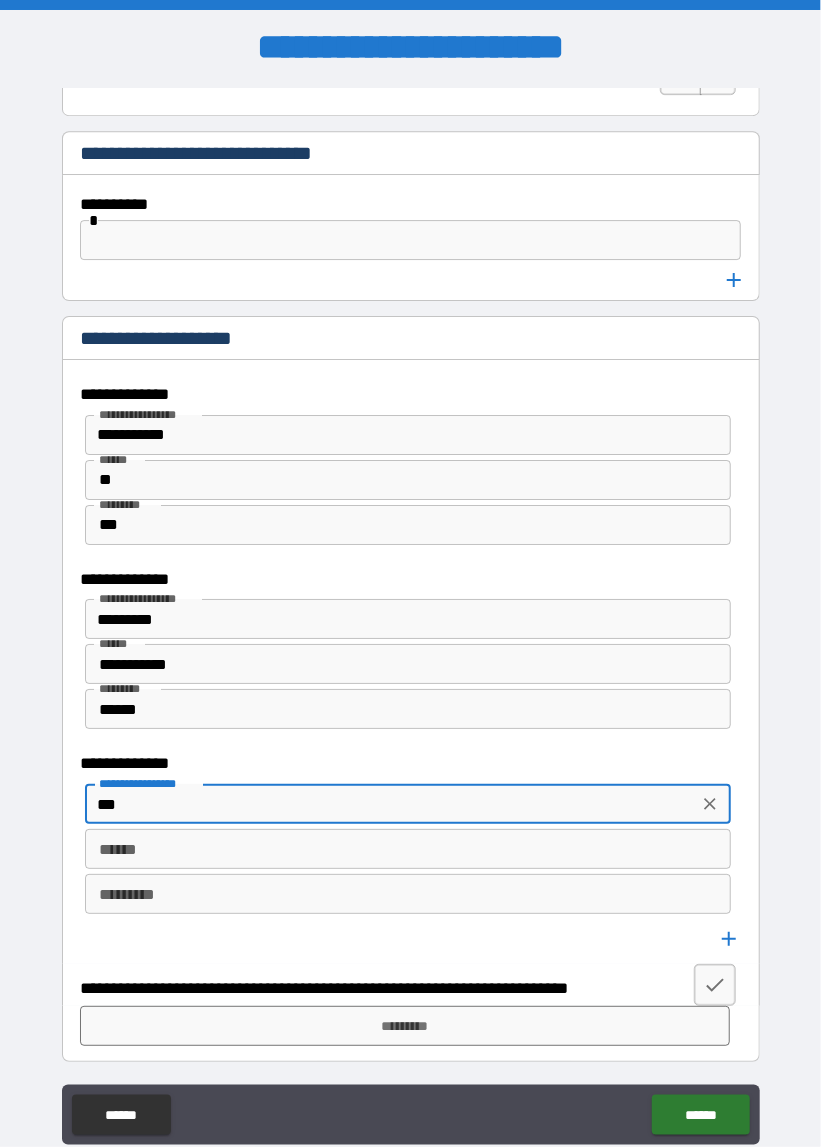 click on "***" at bounding box center (391, 804) 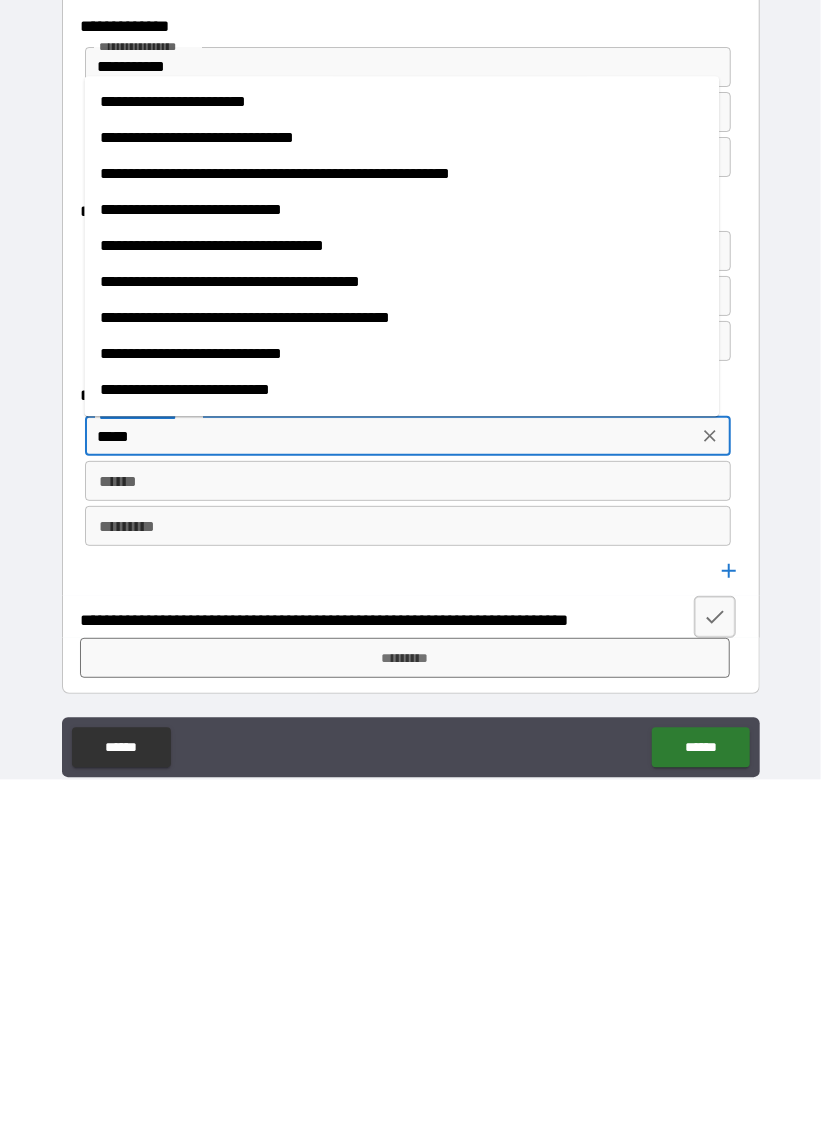 click on "**********" at bounding box center (401, 506) 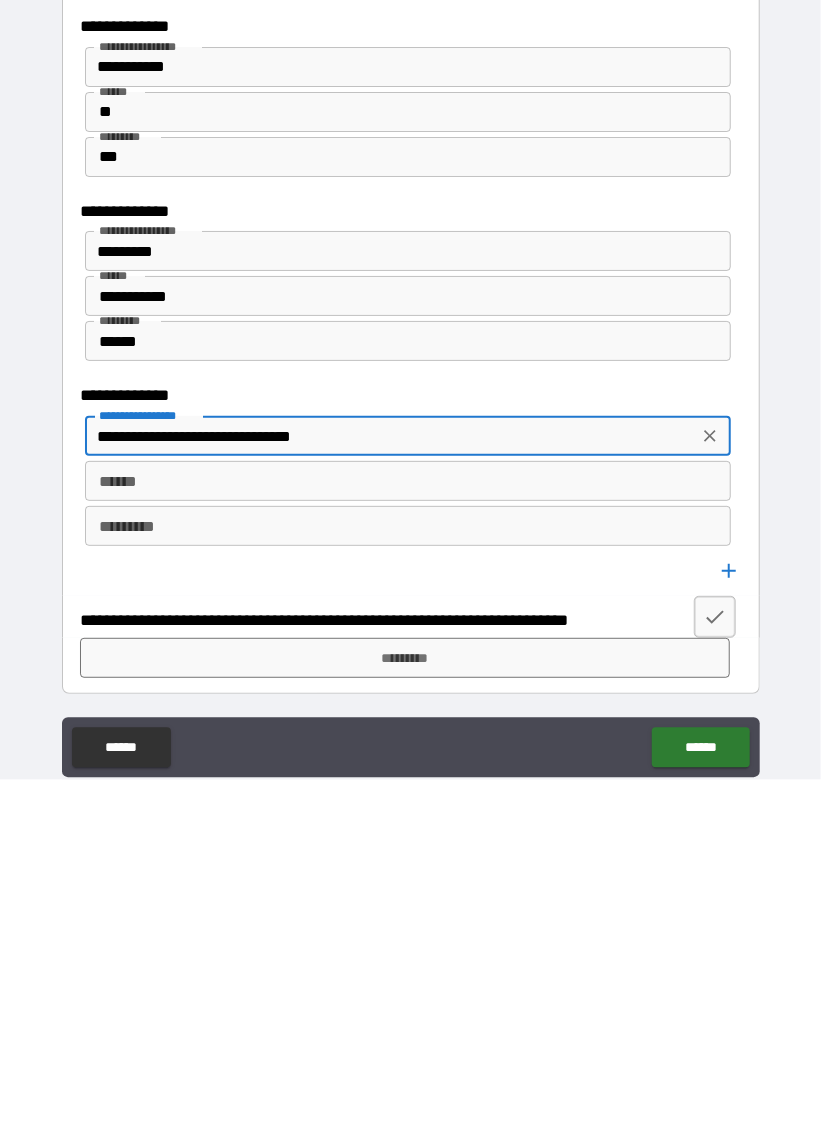 type on "**********" 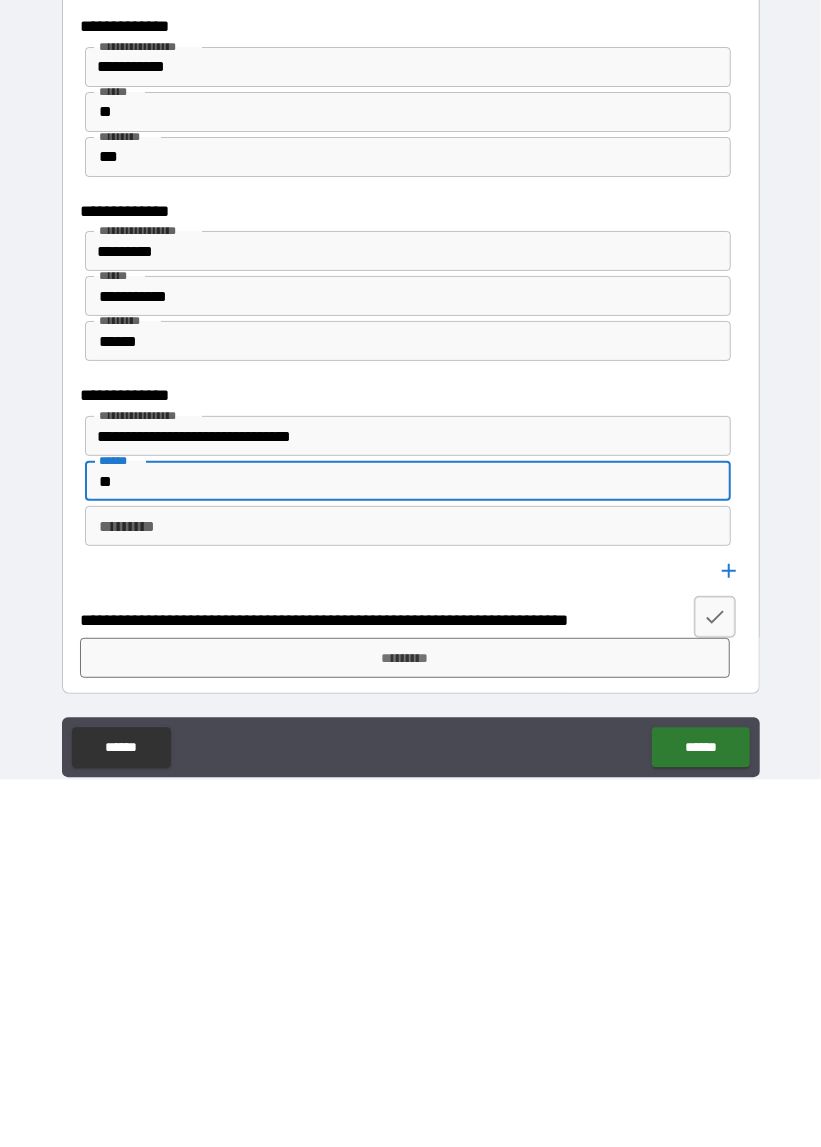type on "**" 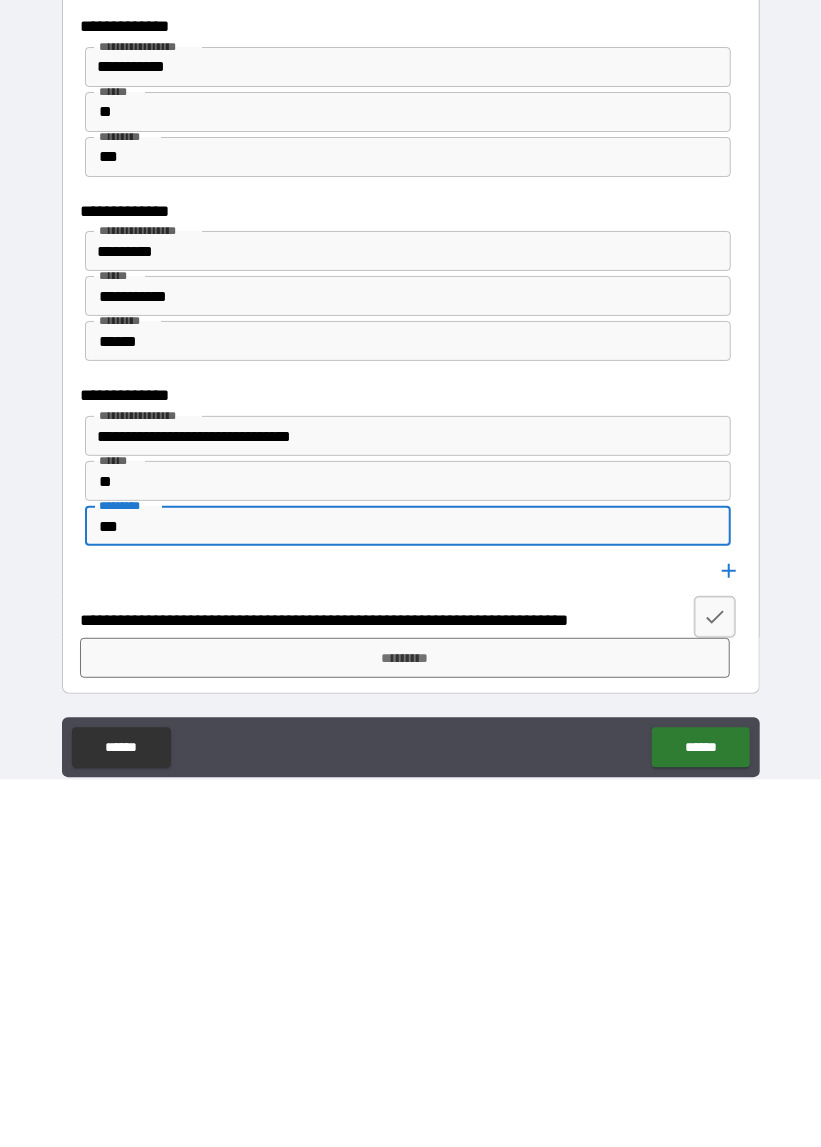 type on "***" 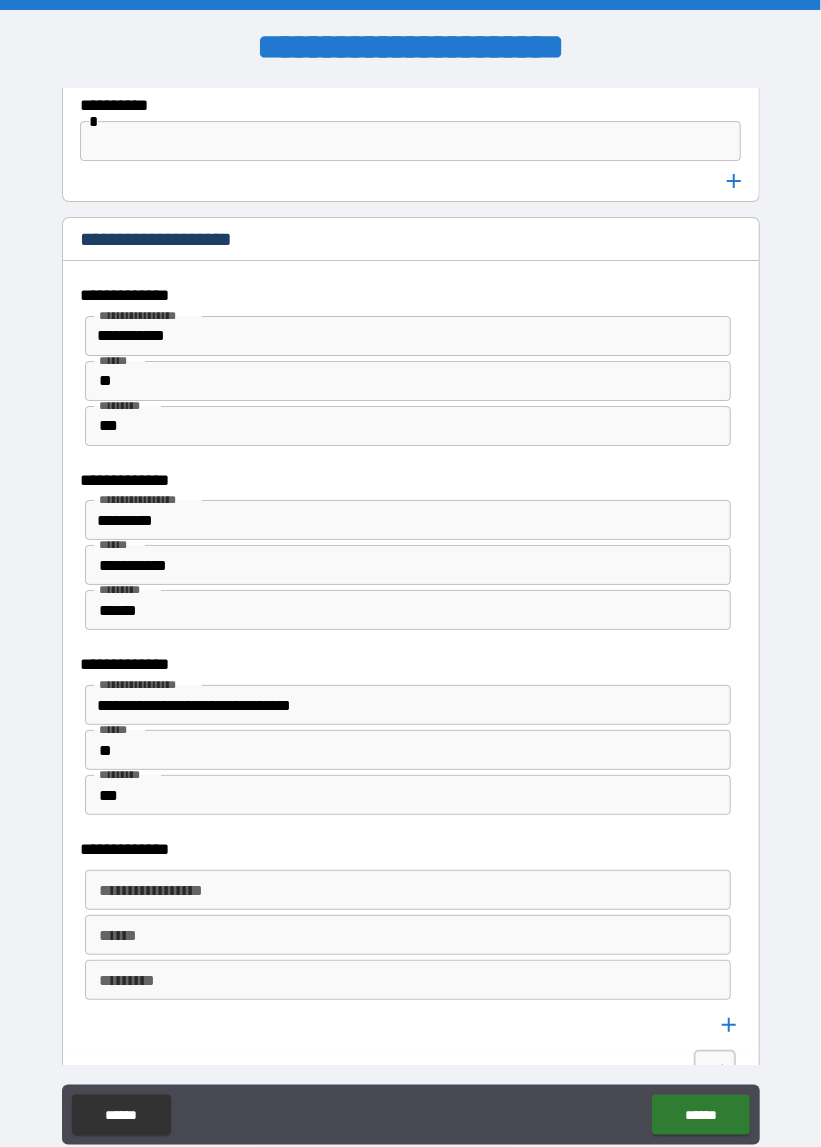 scroll, scrollTop: 4733, scrollLeft: 0, axis: vertical 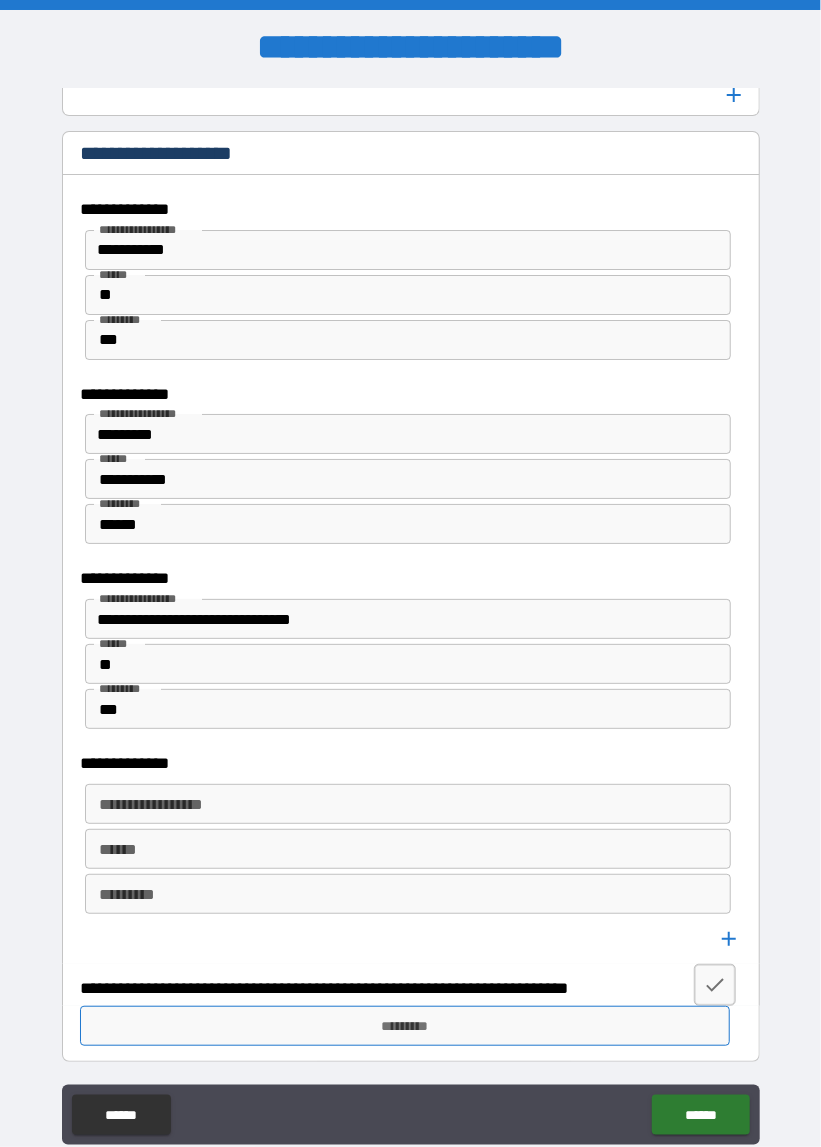 click on "*********" at bounding box center [405, 1026] 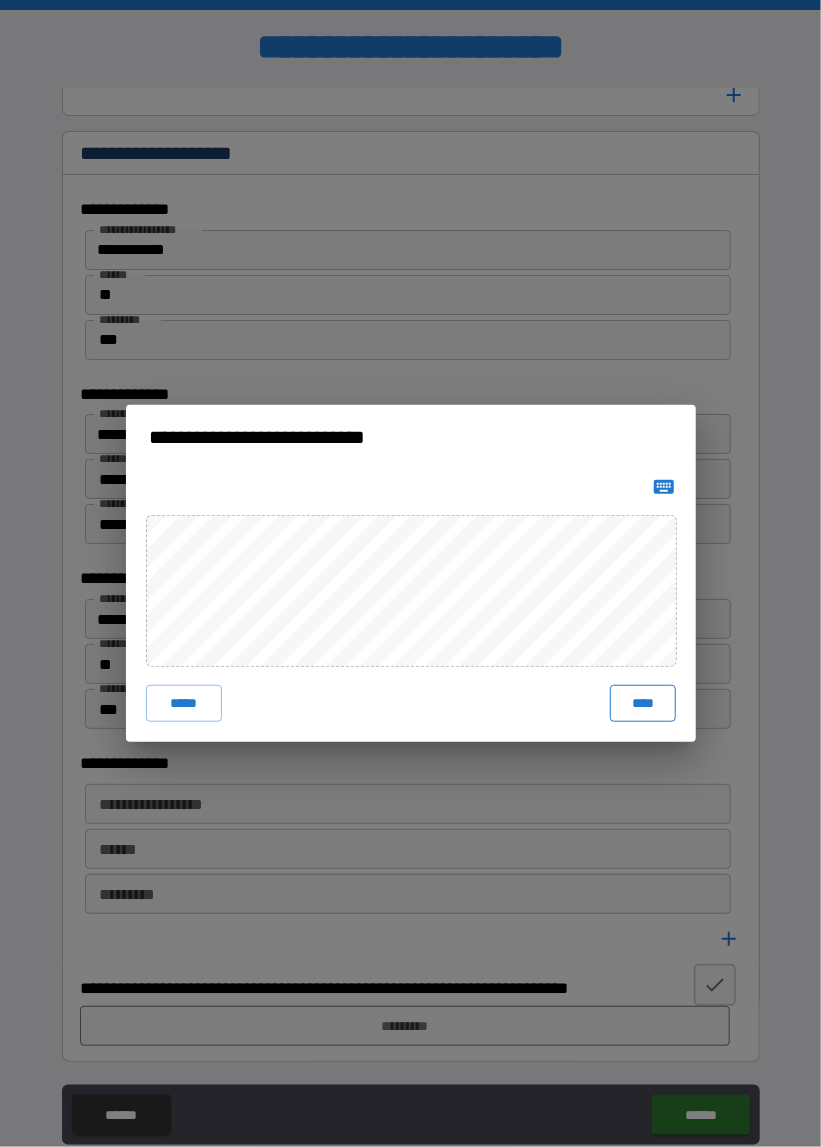 click on "****" at bounding box center [642, 703] 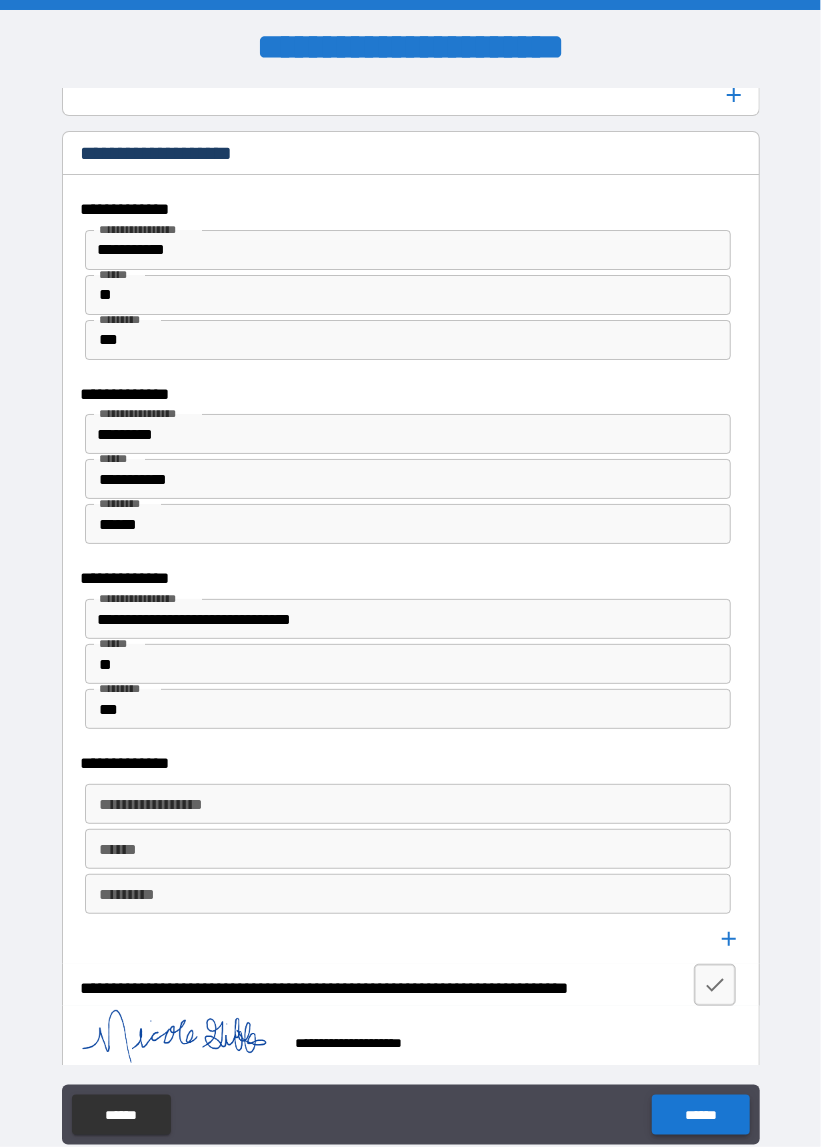 click on "******" at bounding box center [700, 1115] 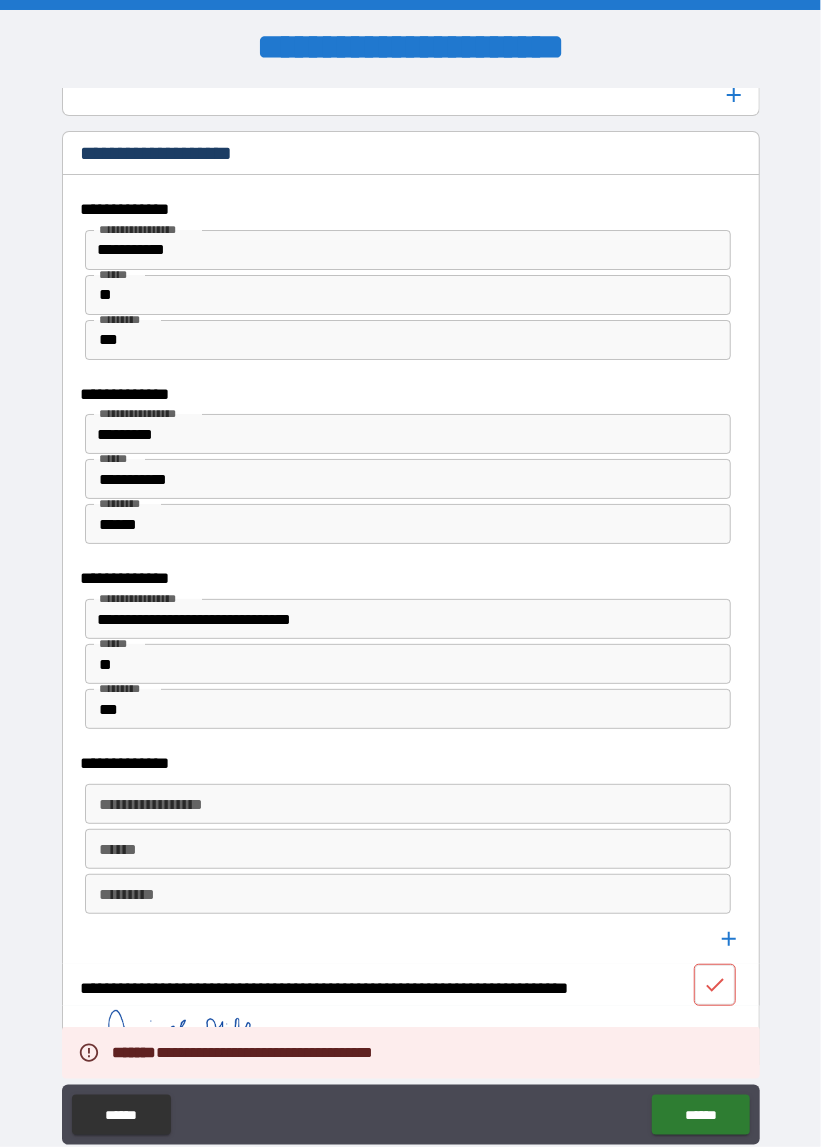 click 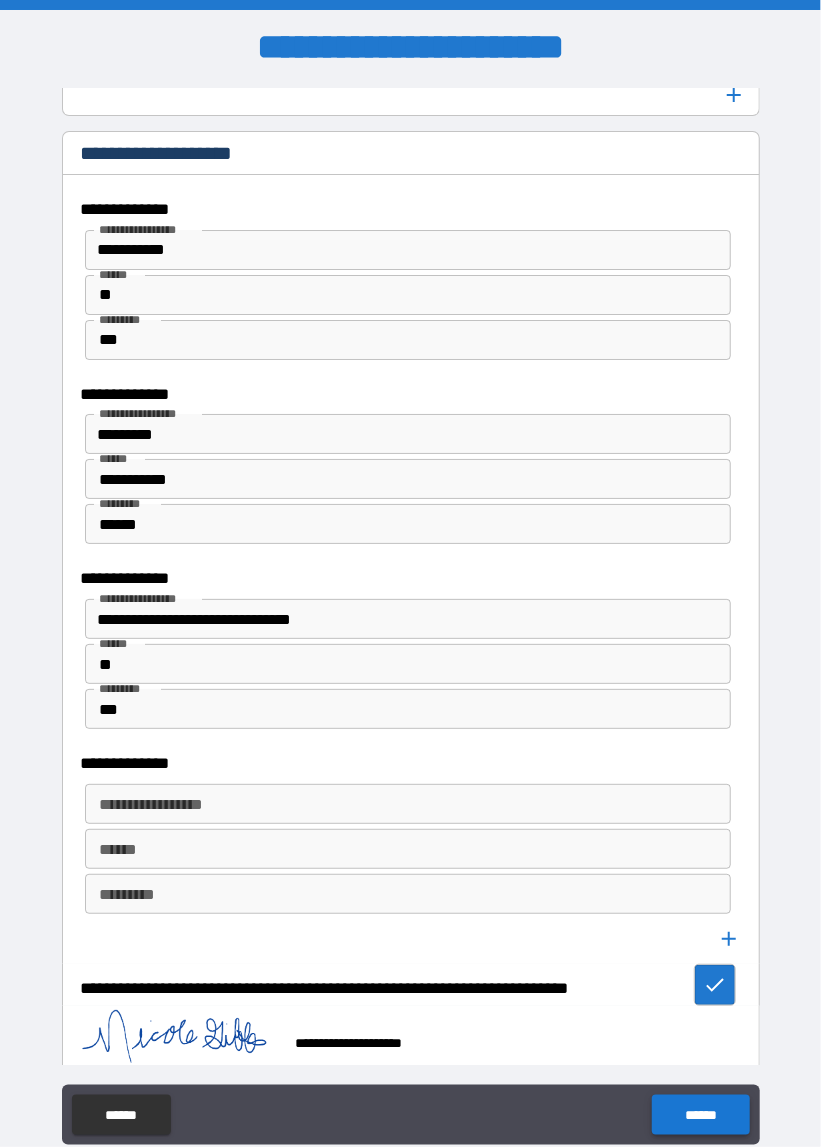 click on "******" at bounding box center (700, 1115) 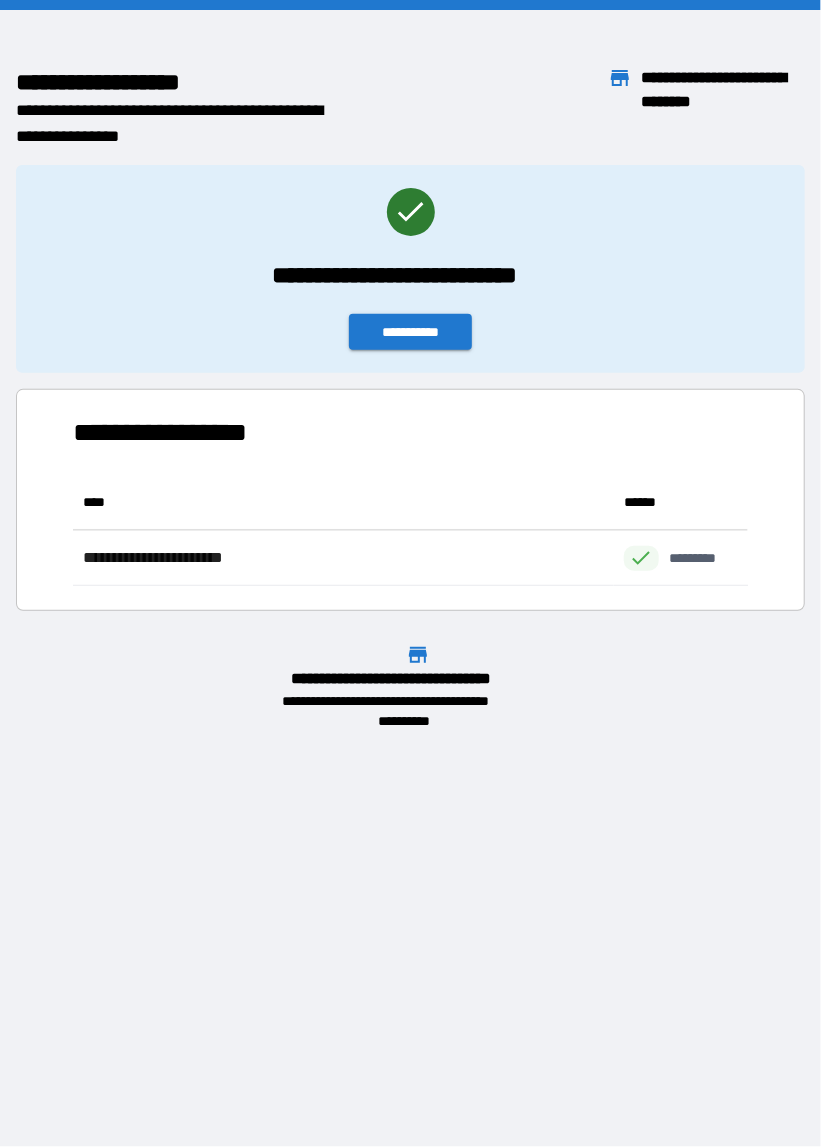 scroll, scrollTop: 0, scrollLeft: 1, axis: horizontal 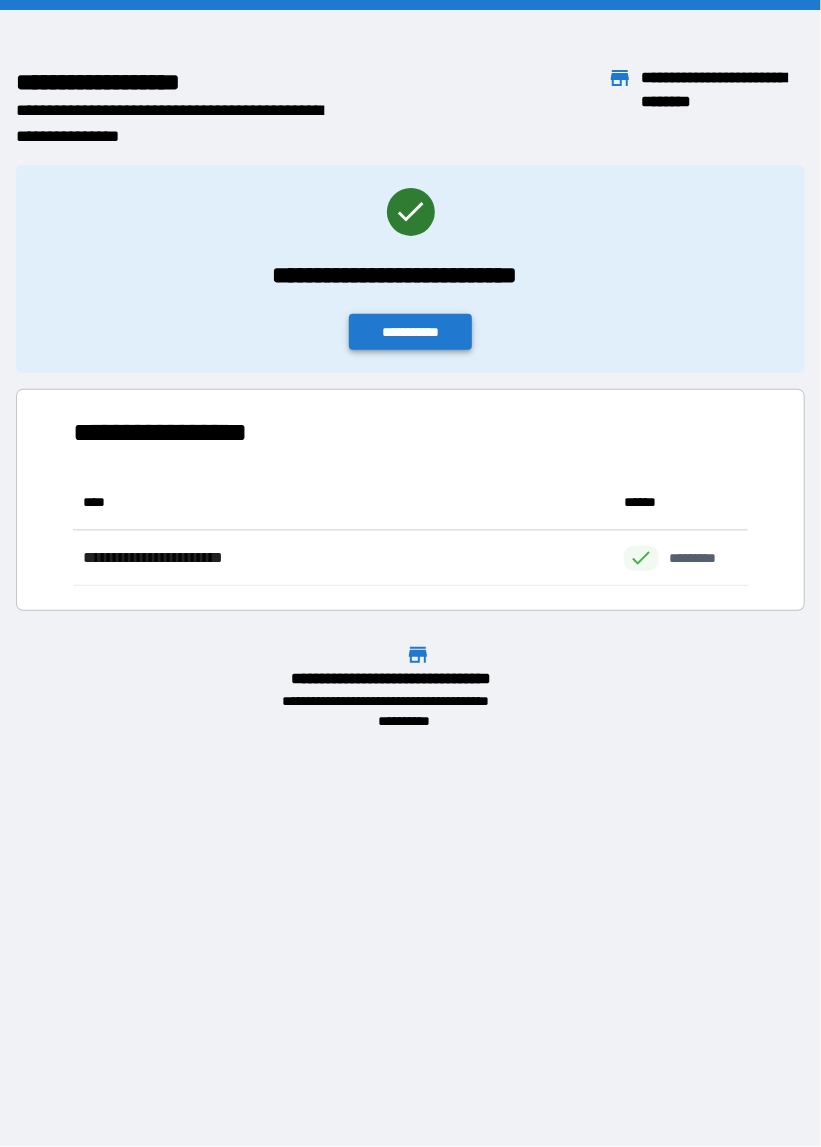 click on "**********" at bounding box center [411, 332] 